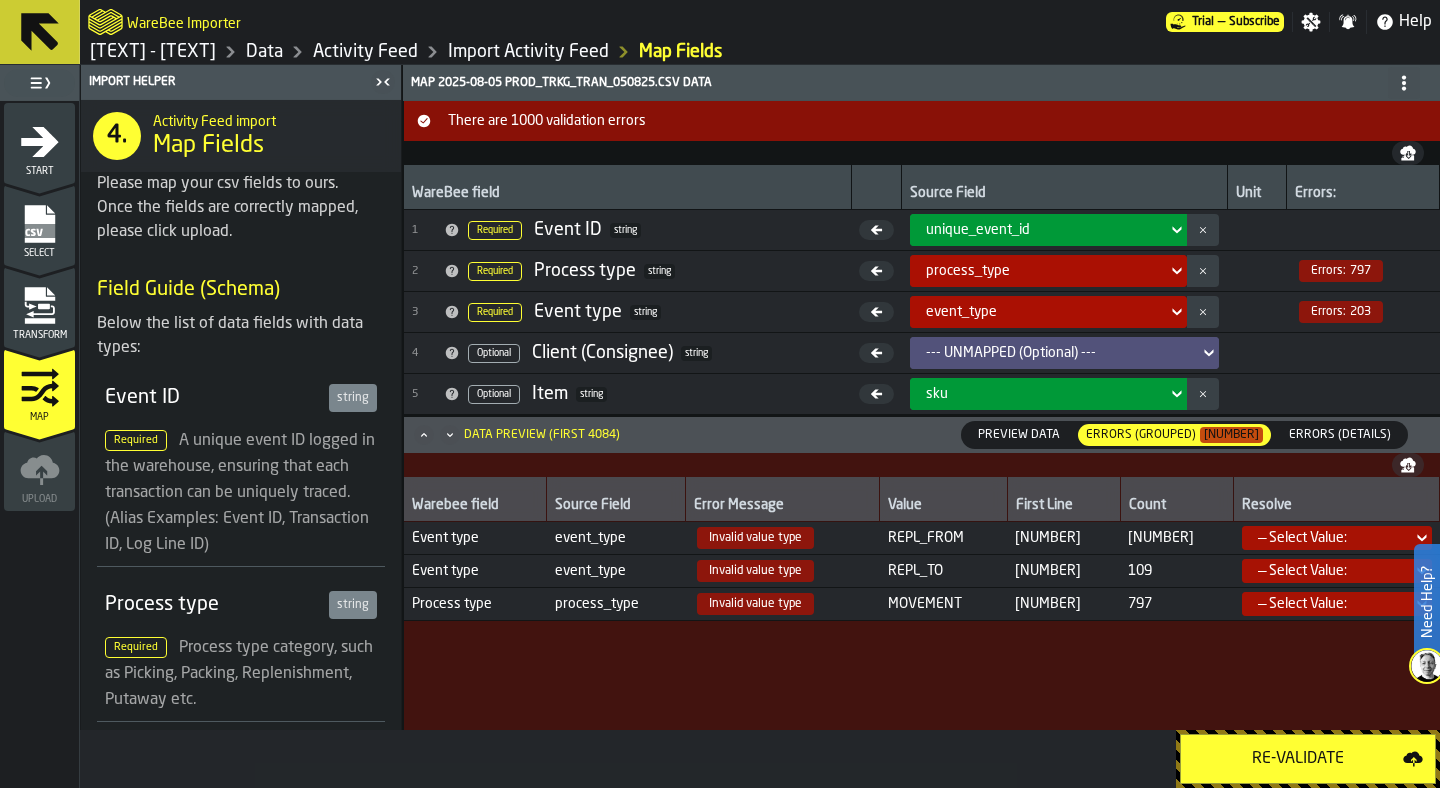scroll, scrollTop: 0, scrollLeft: 0, axis: both 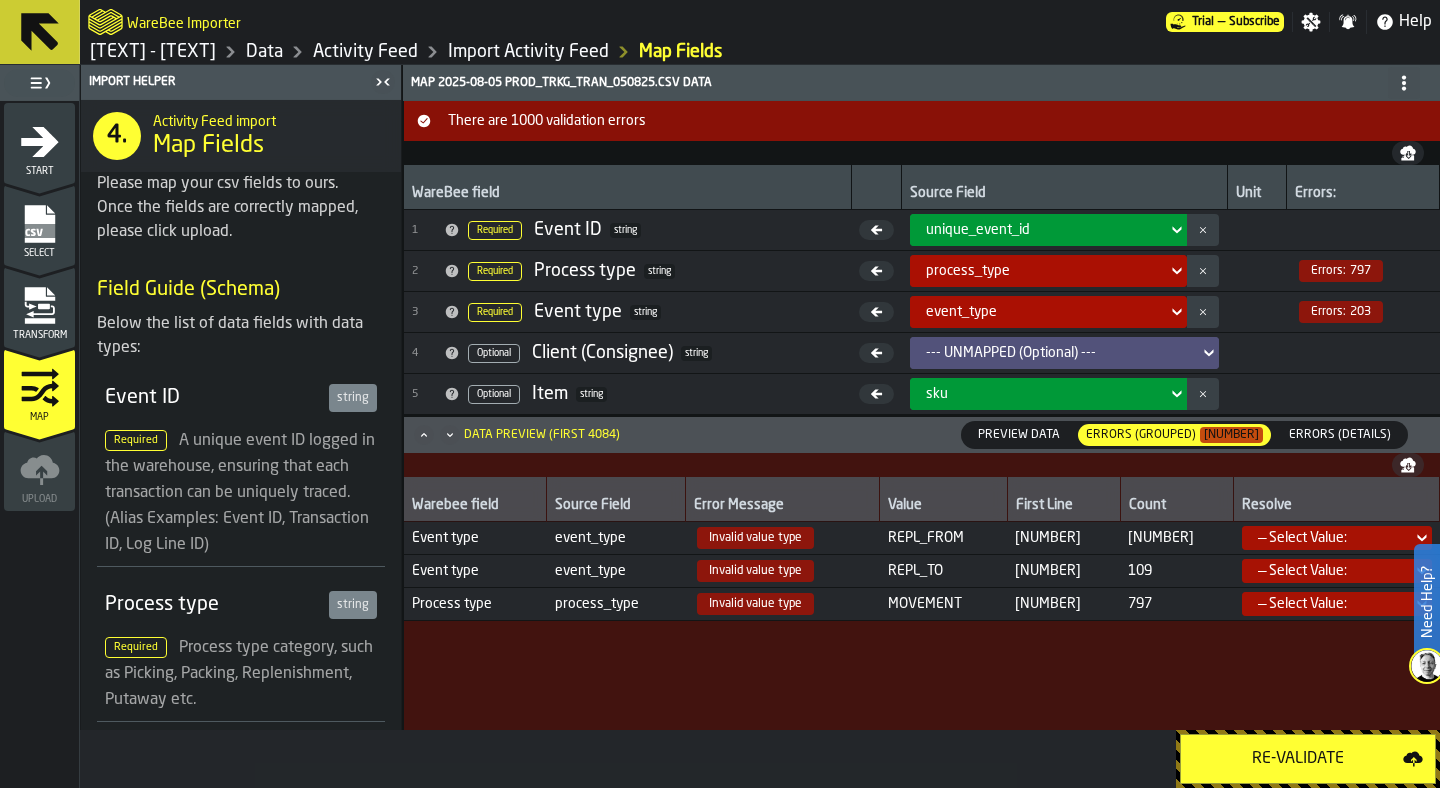 click 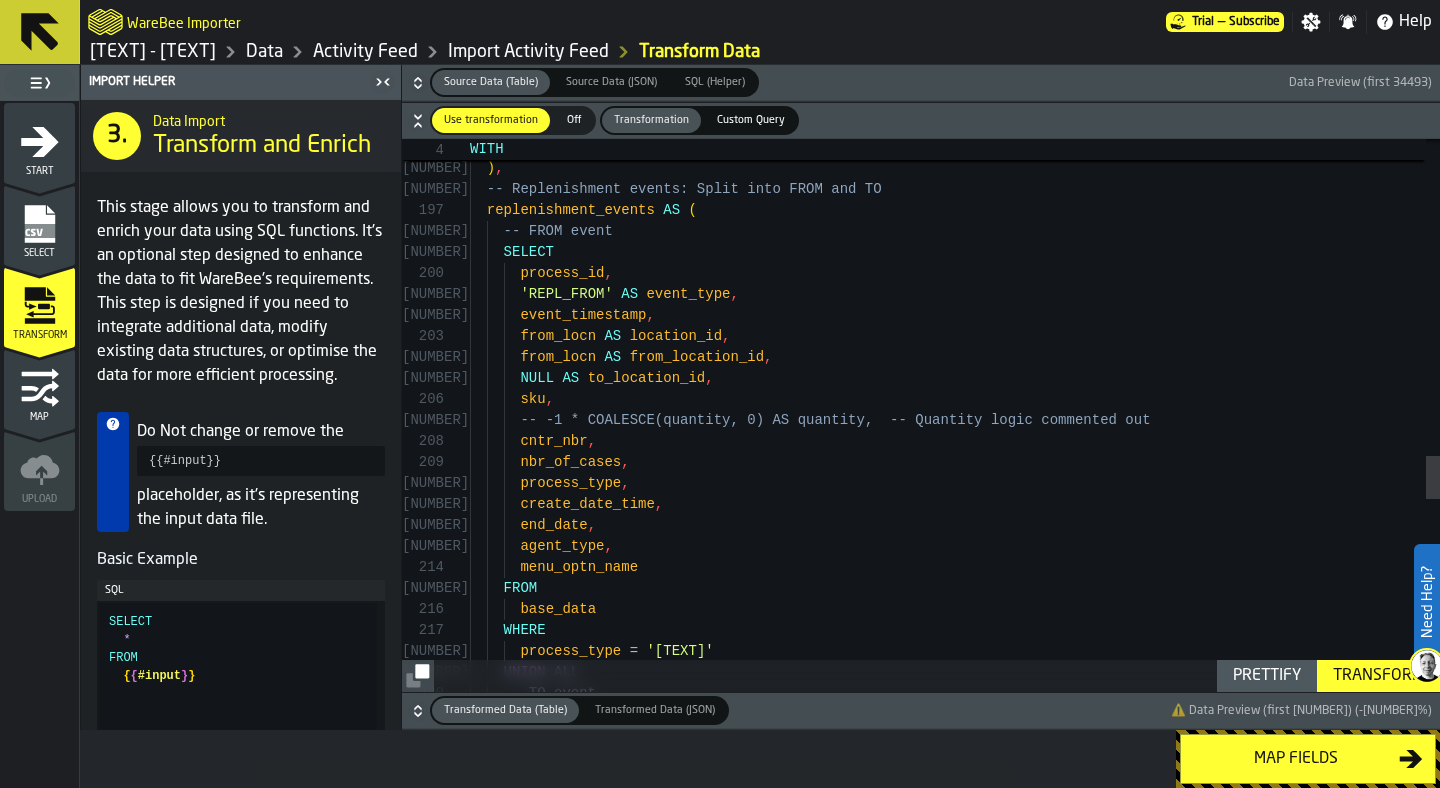click on "-- TO event UNION ALL WHERE process_type = 'REPLENISHMENT' FROM base_data menu_optn_name agent_type , create_date_time , end_date , nbr_of_cases , process_type , -- -1 * COALESCE(quantity, 0) AS quantity, -- Qua ntity logic commented out cntr_nbr , NULL AS to_location_id , sku , from_locn AS location_id , from_locn AS from_location_id , 'REPL_FROM' AS event_type , event_timestamp , -- FROM event SELECT process_id , replenishment_events AS ( -- Replenishment events: Split into FROM and TO ) , process_type = 'PACKING'" at bounding box center [955, -383] 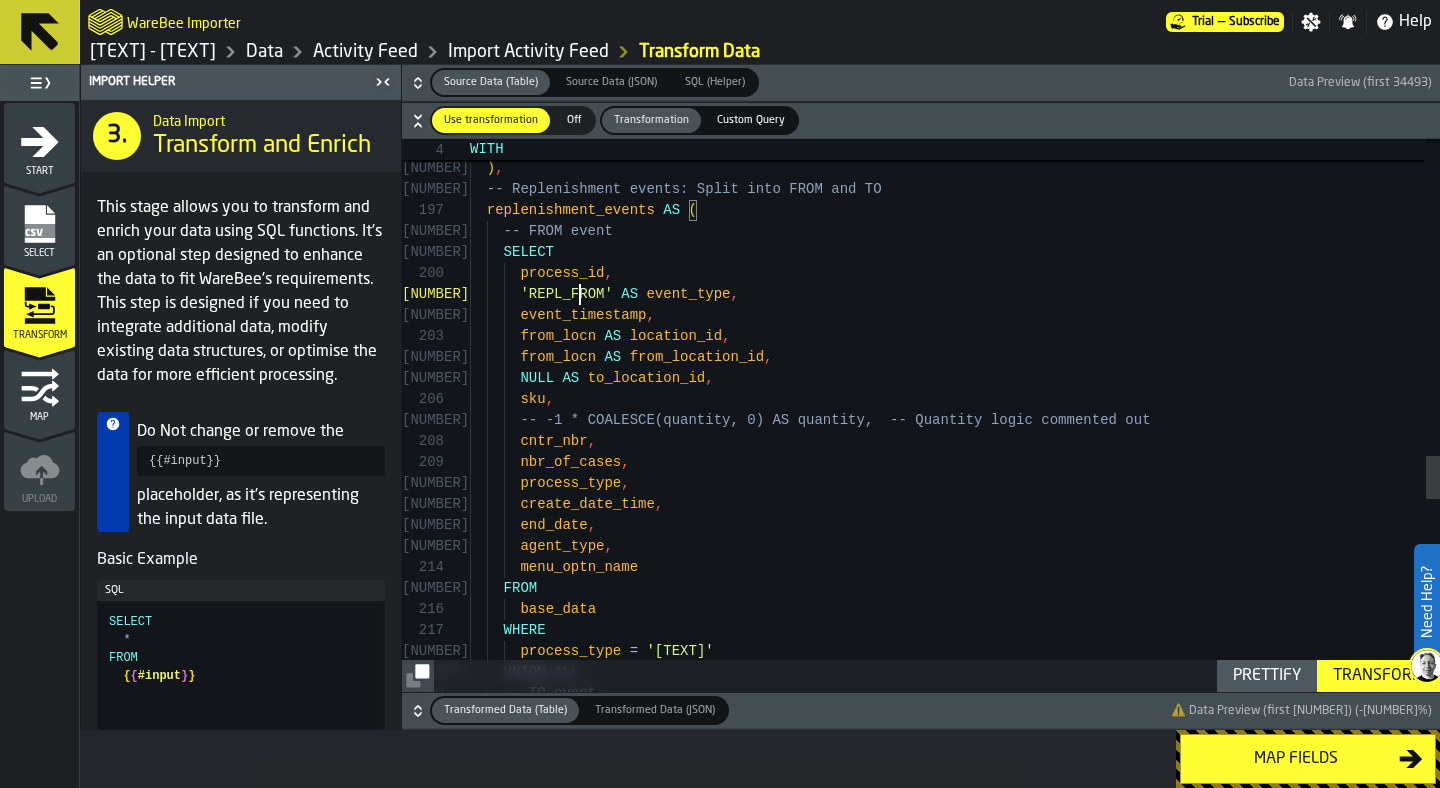 click on "-- TO event UNION ALL WHERE process_type = 'REPLENISHMENT' FROM base_data menu_optn_name agent_type , create_date_time , end_date , nbr_of_cases , process_type , -- -1 * COALESCE(quantity, 0) AS quantity, -- Qua ntity logic commented out cntr_nbr , NULL AS to_location_id , sku , from_locn AS location_id , from_locn AS from_location_id , 'REPL_FROM' AS event_type , event_timestamp , -- FROM event SELECT process_id , replenishment_events AS ( -- Replenishment events: Split into FROM and TO ) , process_type = 'PACKING'" at bounding box center (955, -383) 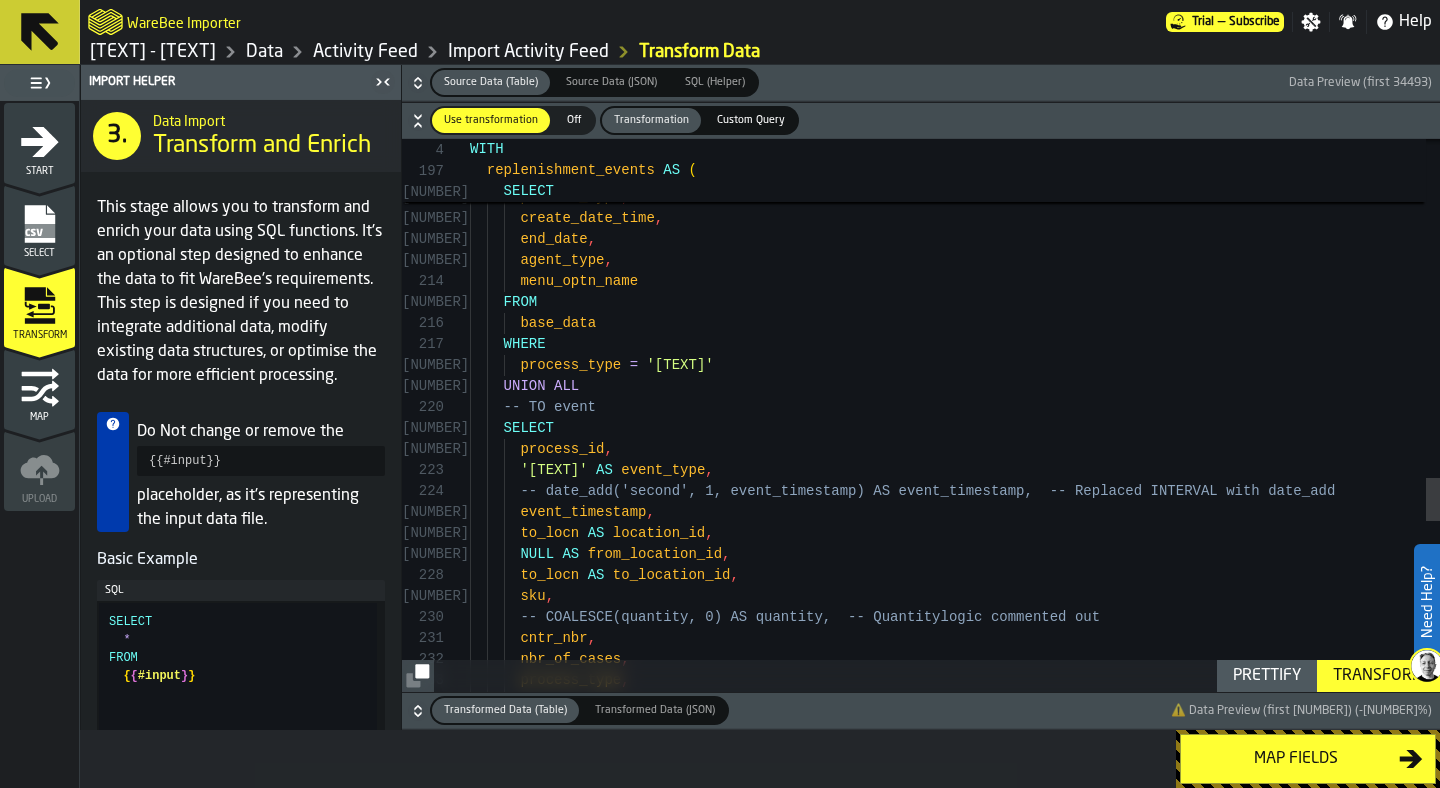 click on "UNION   ALL      -- TO event      SELECT        process_id ,        'REPL_TO'   AS   event_type ,        -- date_add('second', 1, event_timestamp) AS event _timestamp,  -- Replaced INTERVAL with date_add        event_timestamp ,        to_locn   AS   location_id ,        NULL   AS   from_location_id ,        to_locn   AS   to_location_id ,        sku ,        -- COALESCE(quantity, 0) AS quantity,  -- Quantity  logic commented out        cntr_nbr ,        nbr_of_cases ,        process_type ,        create_date_time ,        process_type   =   'REPLENISHMENT'      WHERE        base_data      FROM        menu_optn_name        agent_type ,        end_date ,        create_date_time ,        process_type ,        nbr_of_cases ,        cntr_nbr ,        -- -1 * COALESCE(quantity, 0) AS quantity,  -- Qua" at bounding box center (955, -669) 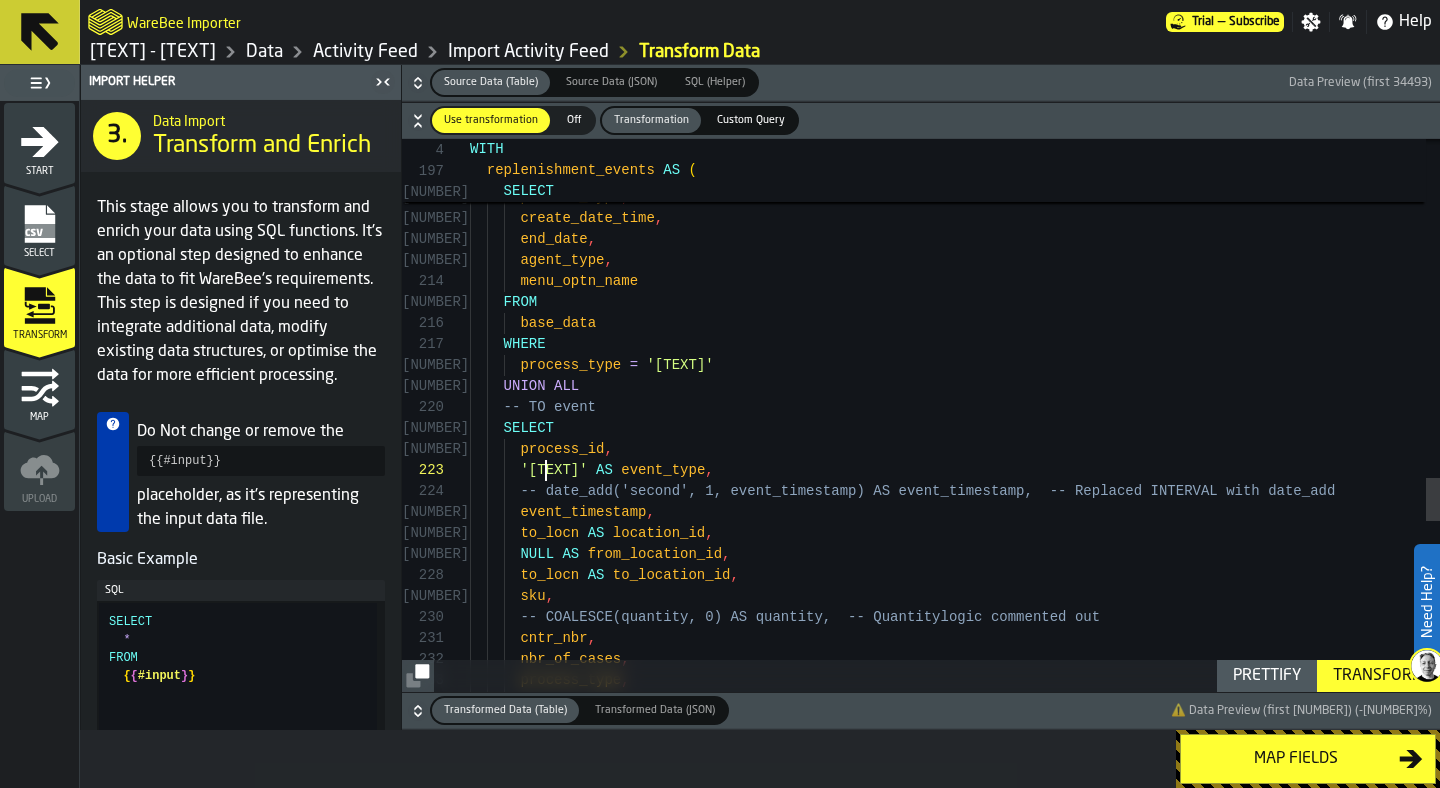 scroll, scrollTop: 42, scrollLeft: 0, axis: vertical 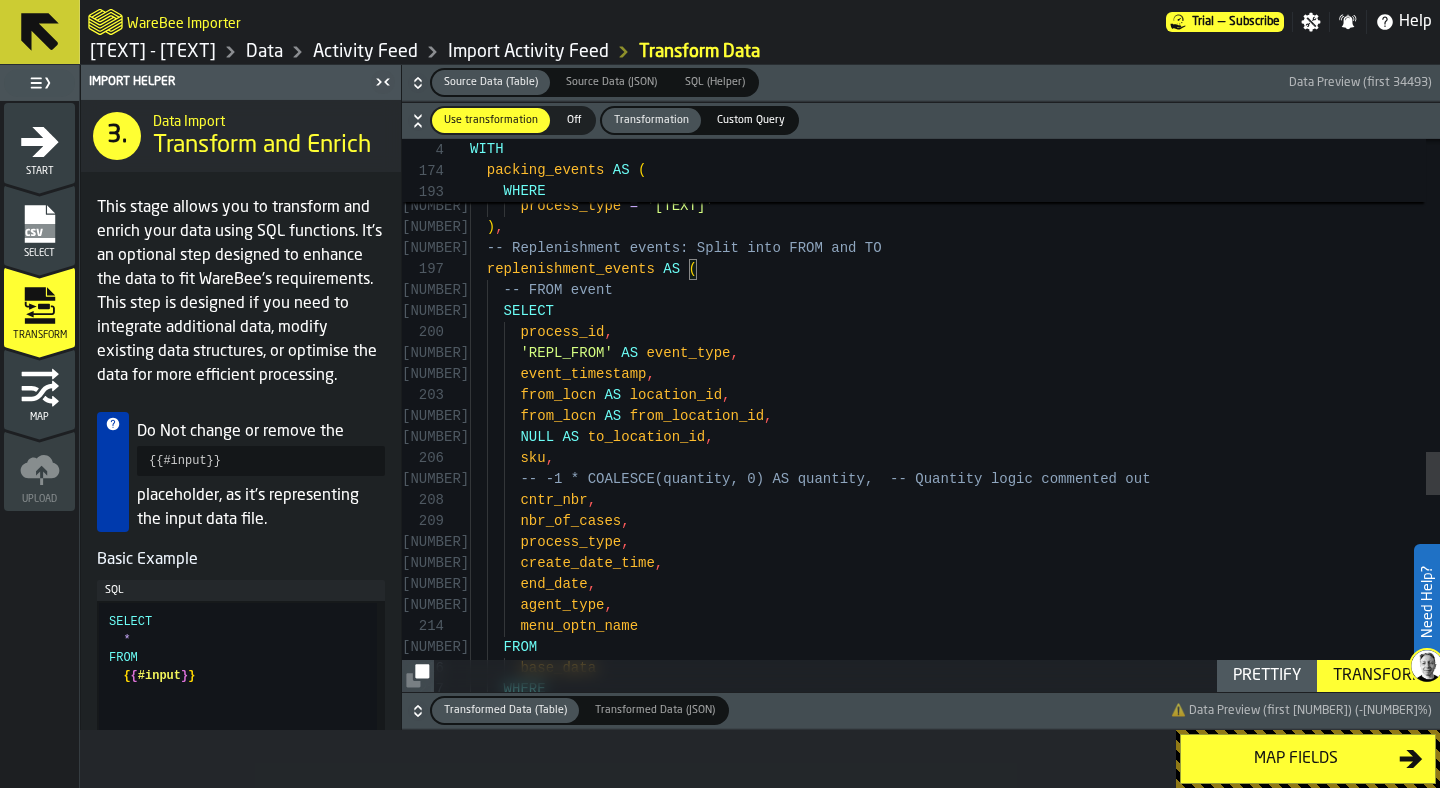 click on "WHERE base_data FROM menu_optn_name agent_type , end_date , create_date_time , process_type , nbr_of_cases , cntr_nbr , -- -1 * COALESCE(quantity, 0) AS quantity, -- Qua ntity logic commented out sku , NULL AS to_location_id , from_locn AS from_location_id , from_locn AS location_id , event_timestamp , 'REPL_FROM' AS event_type , process_id , SELECT -- FROM event replenishment_events AS ( -- Replenishment events: Split into FROM and TO ) , process_type = 'PACKING' WHERE base_data FROM" at bounding box center [955, -324] 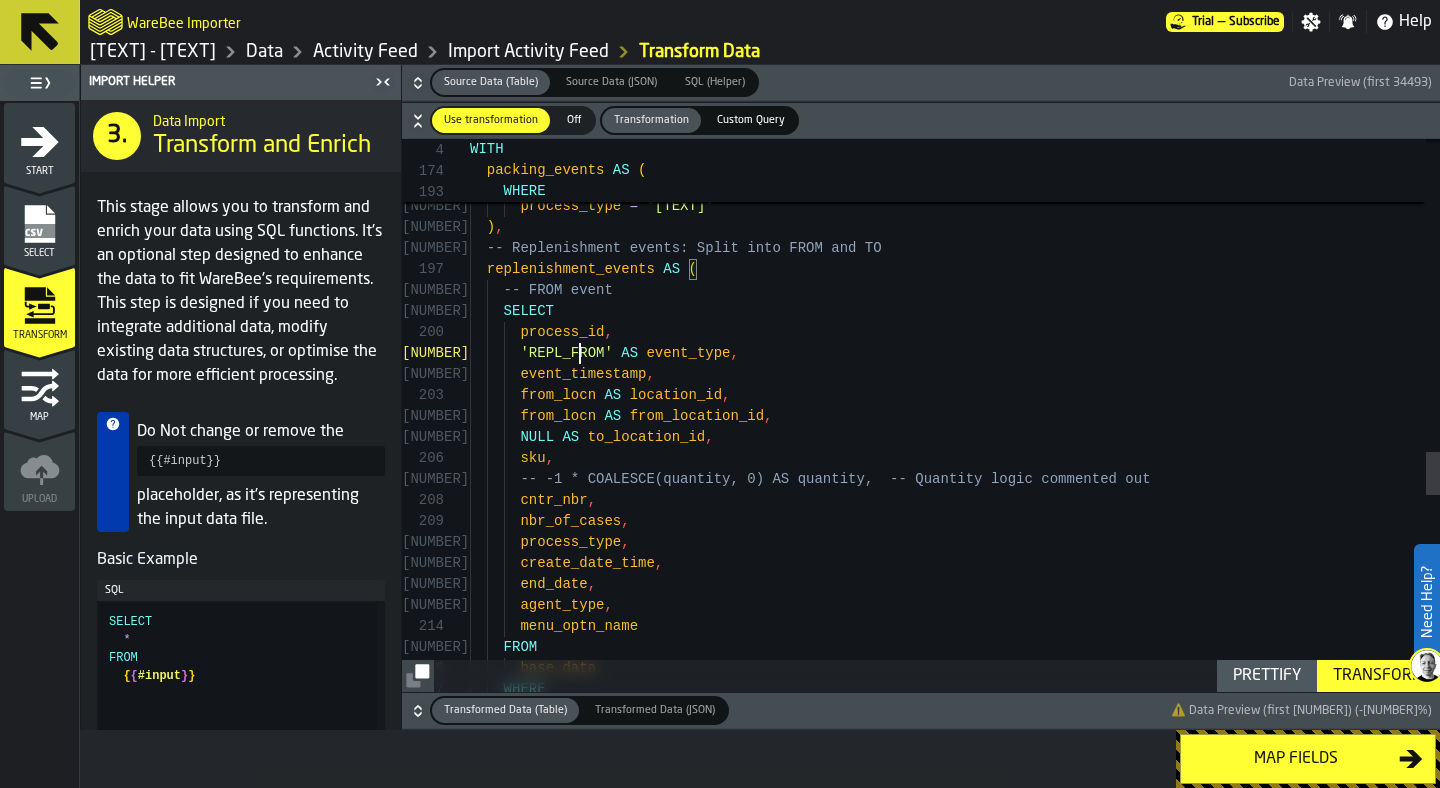scroll, scrollTop: 0, scrollLeft: 0, axis: both 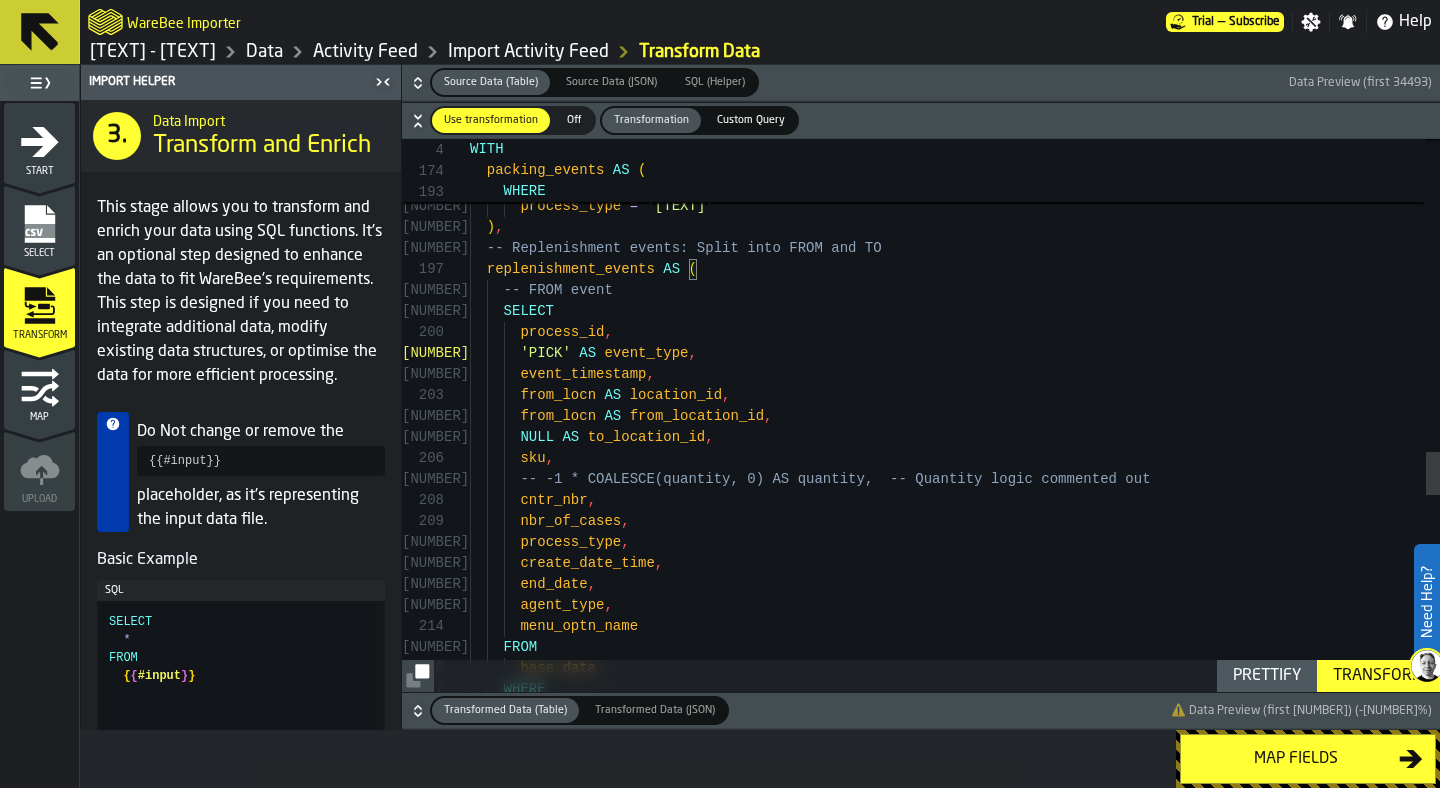 type on "**********" 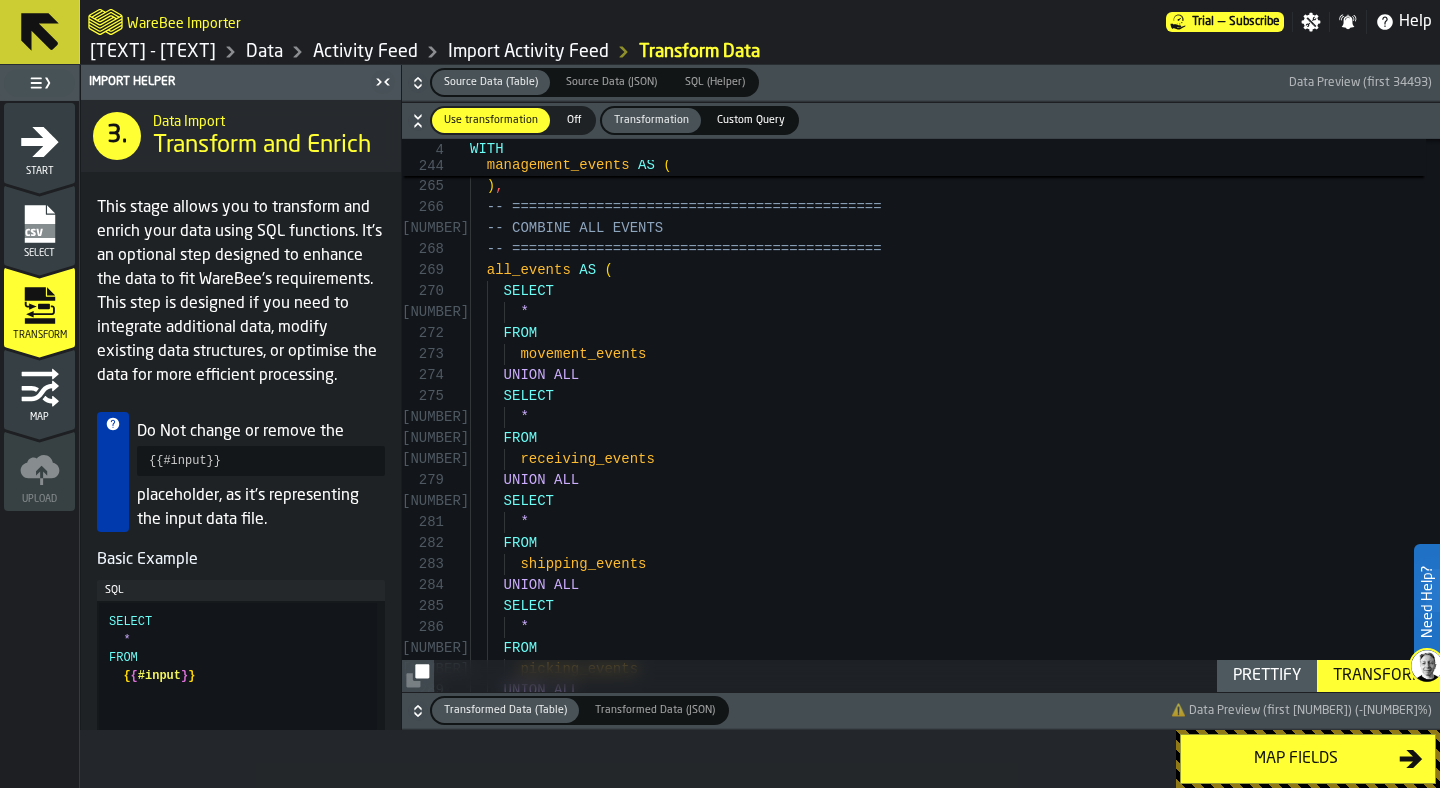 click on "Transform" at bounding box center [1378, 676] 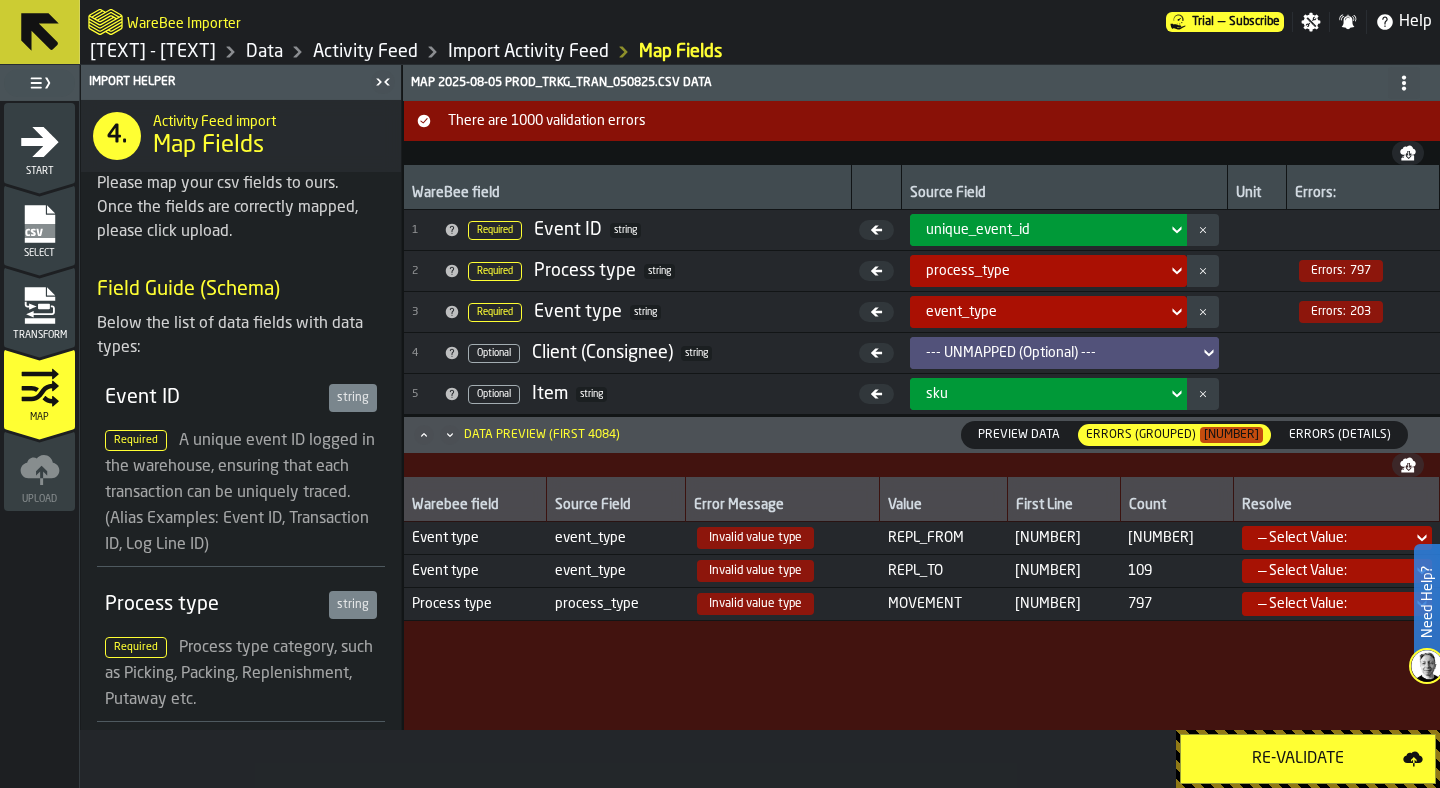 click on "Re-Validate" at bounding box center [1298, 759] 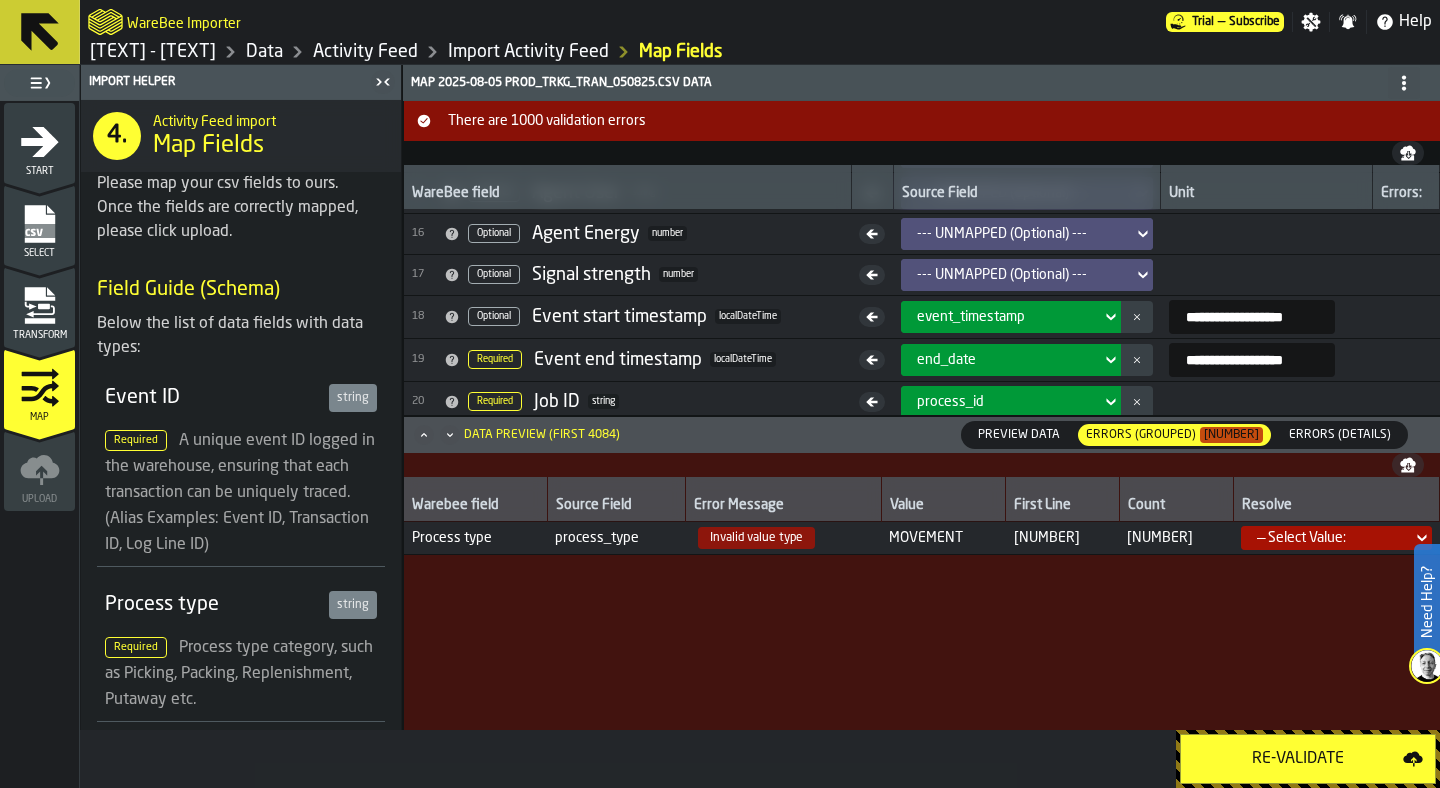 scroll, scrollTop: 636, scrollLeft: 0, axis: vertical 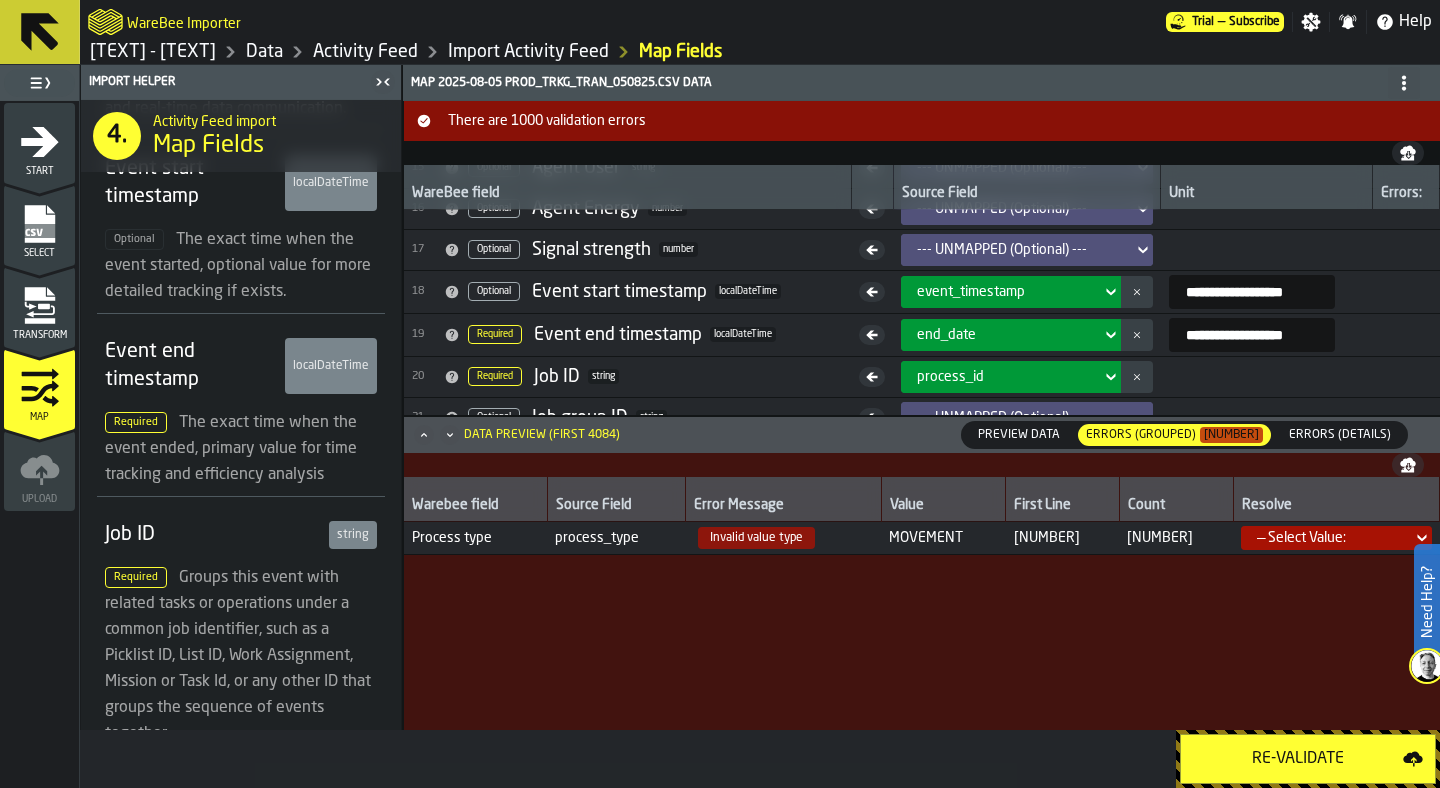 click on "Transform" at bounding box center (39, 335) 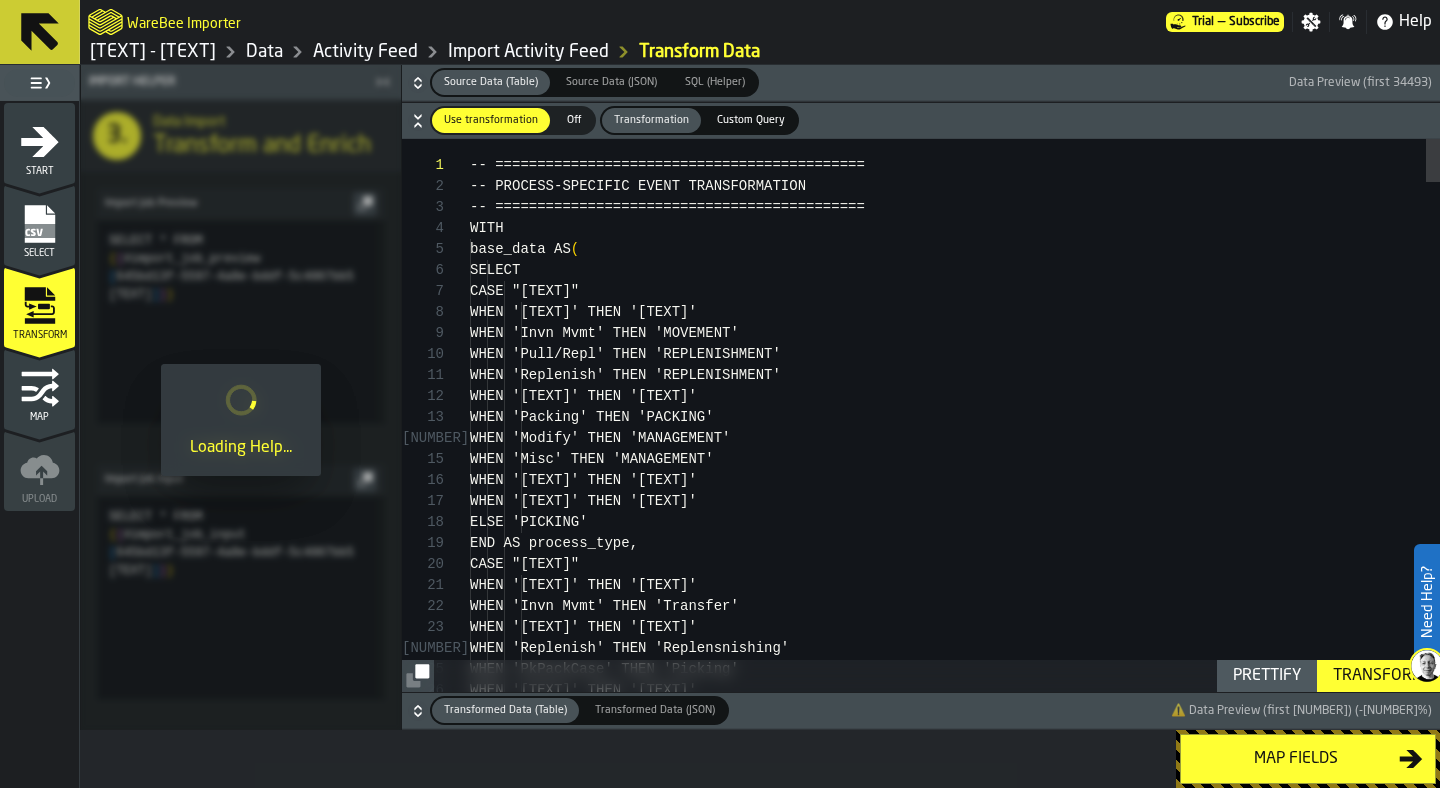 scroll, scrollTop: 0, scrollLeft: 0, axis: both 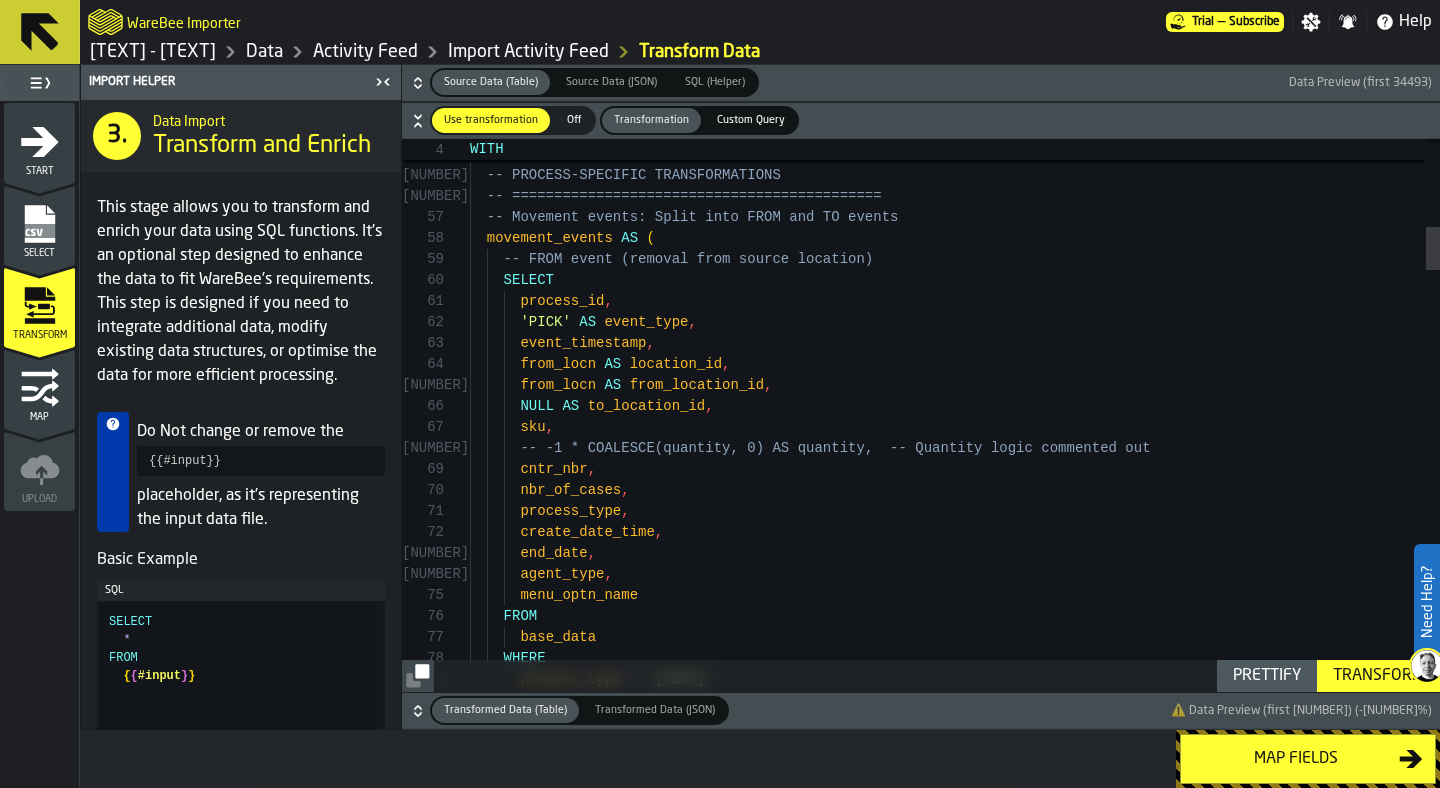 click on "Map" at bounding box center (39, 395) 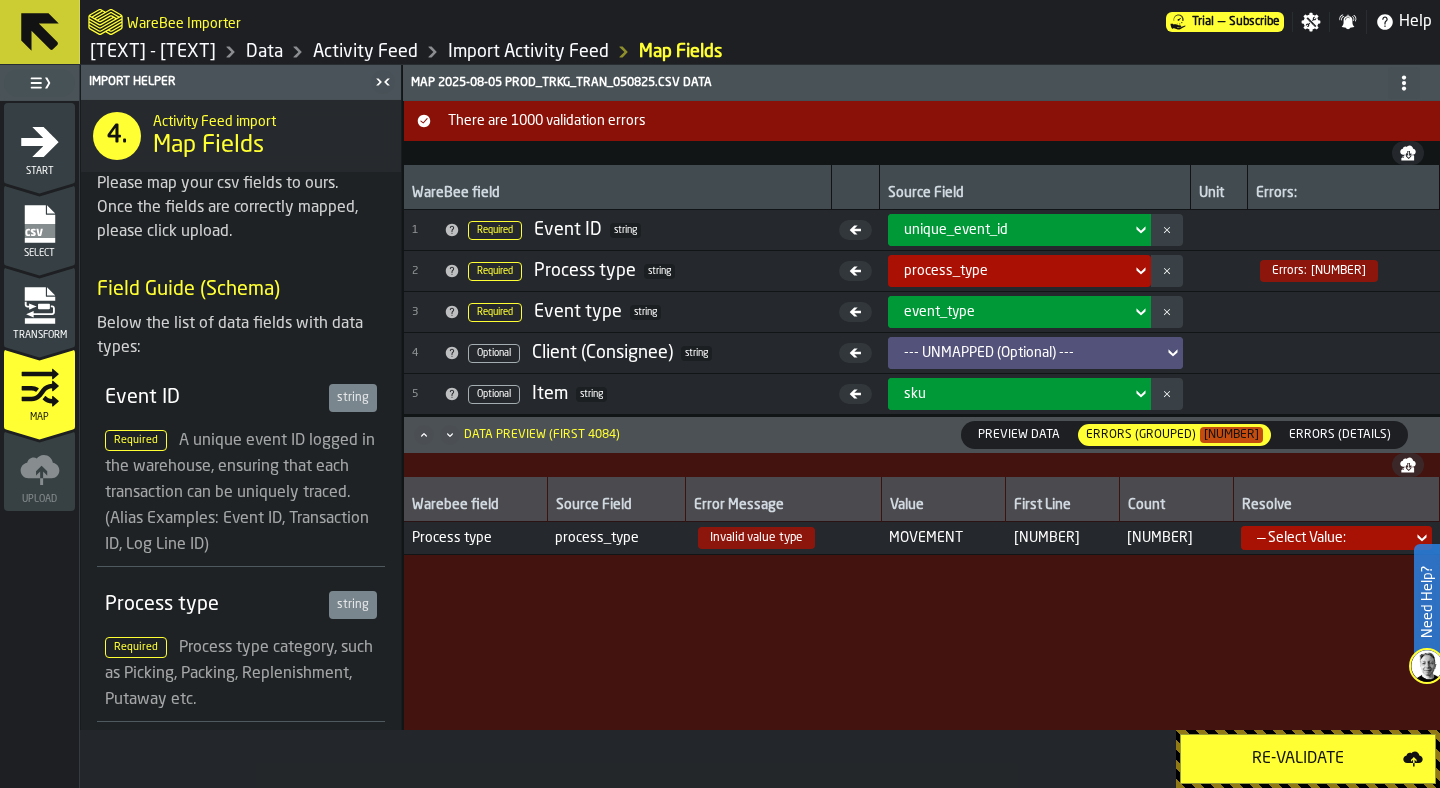 drag, startPoint x: 915, startPoint y: 535, endPoint x: 985, endPoint y: 535, distance: 70 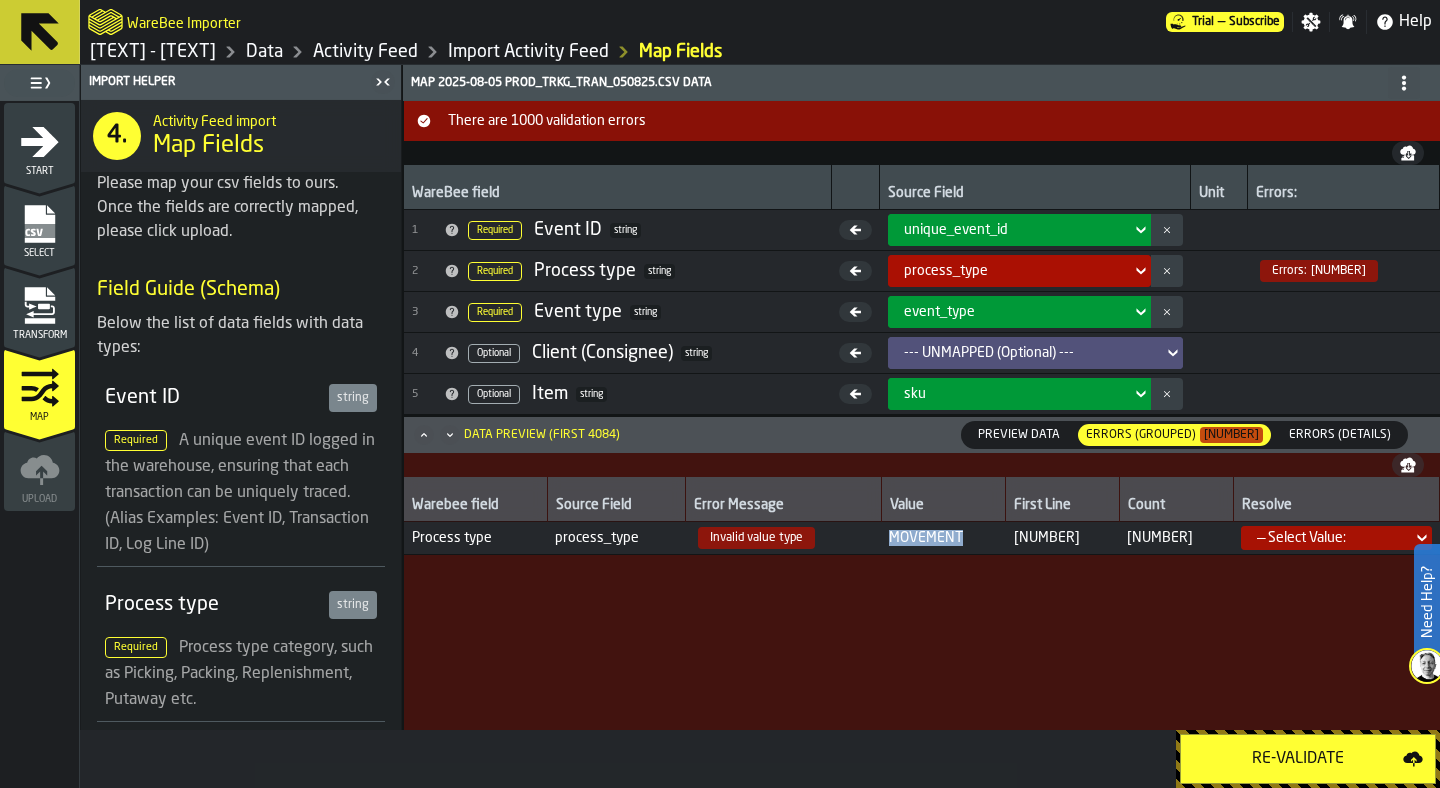 click on "MOVEMENT" at bounding box center (943, 538) 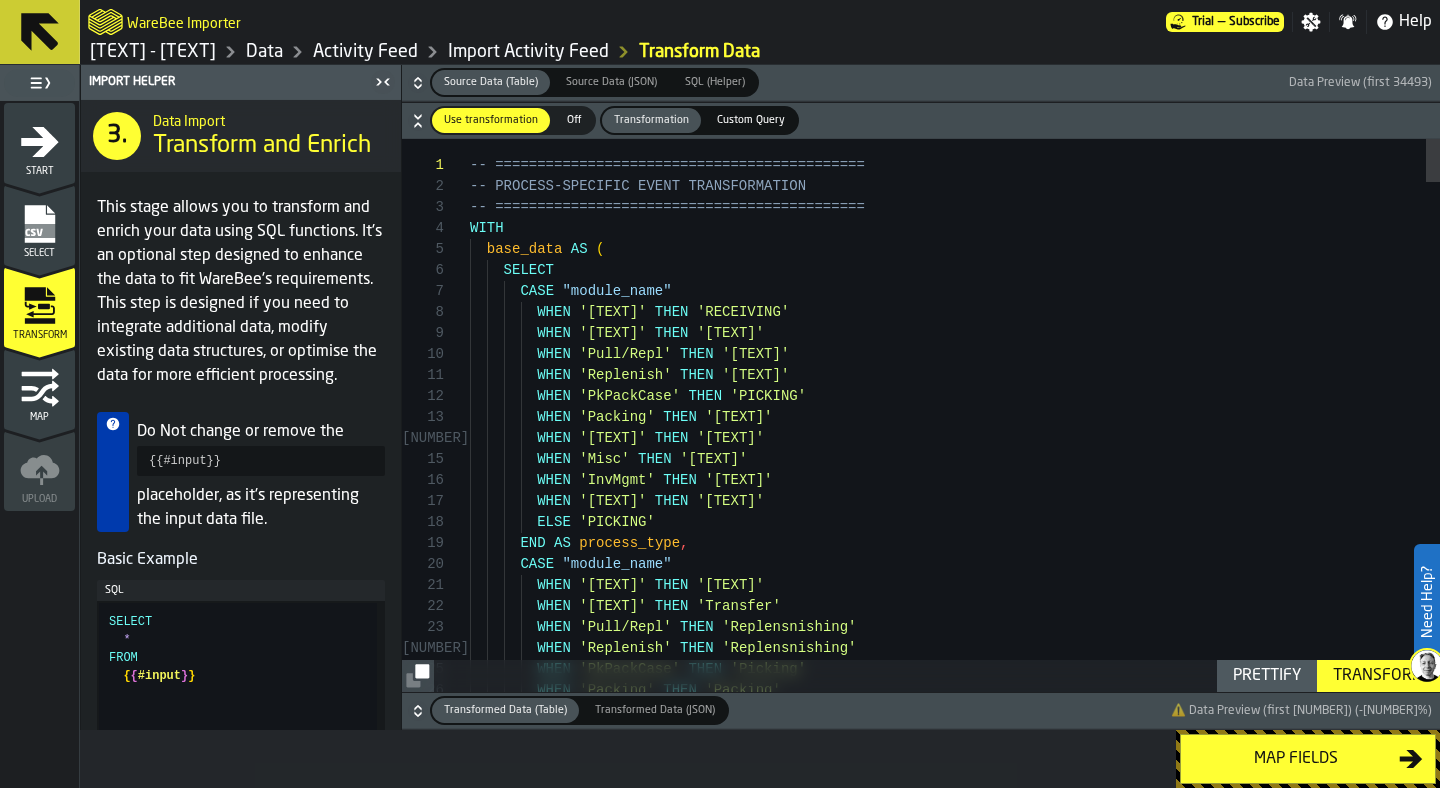 type on "**********" 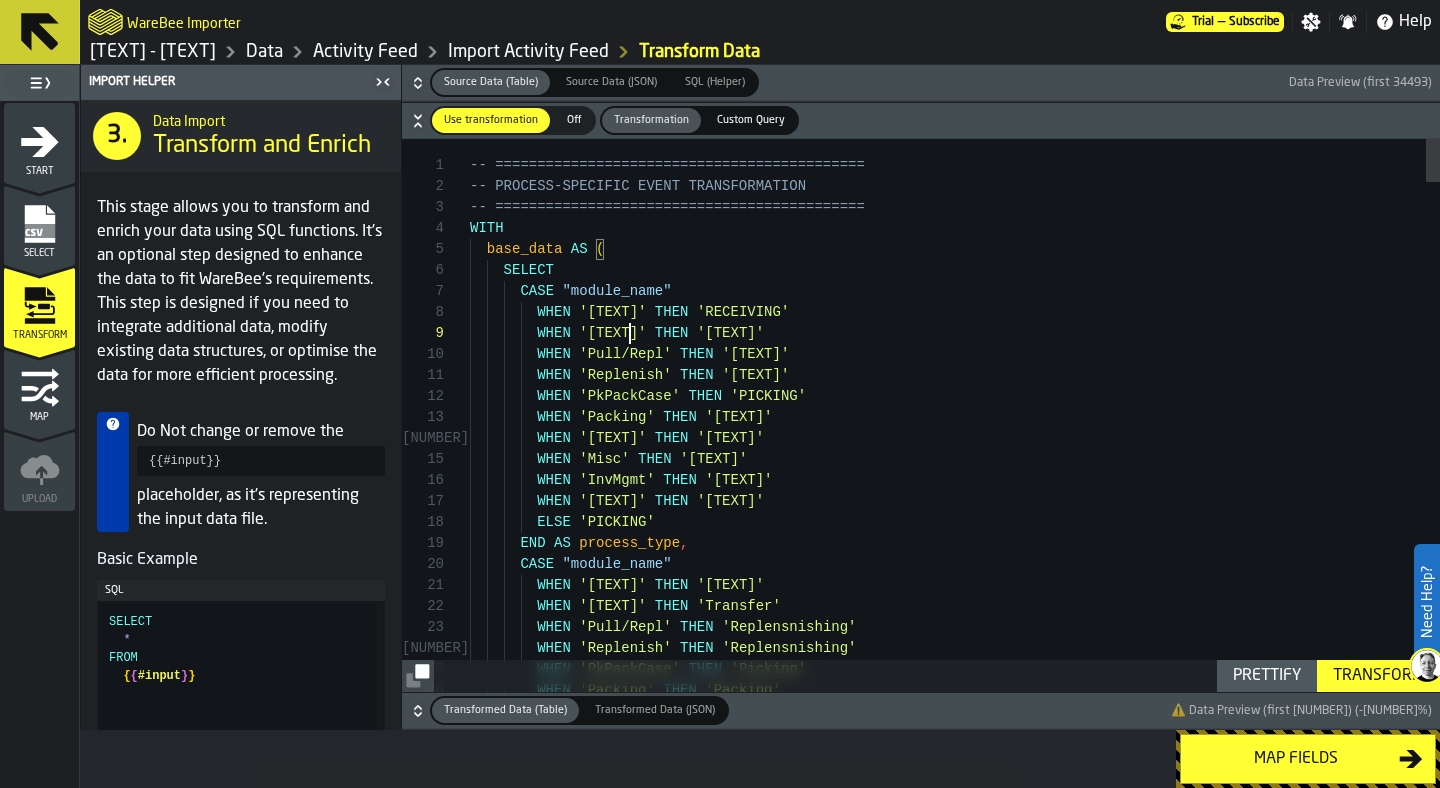 scroll, scrollTop: 168, scrollLeft: 0, axis: vertical 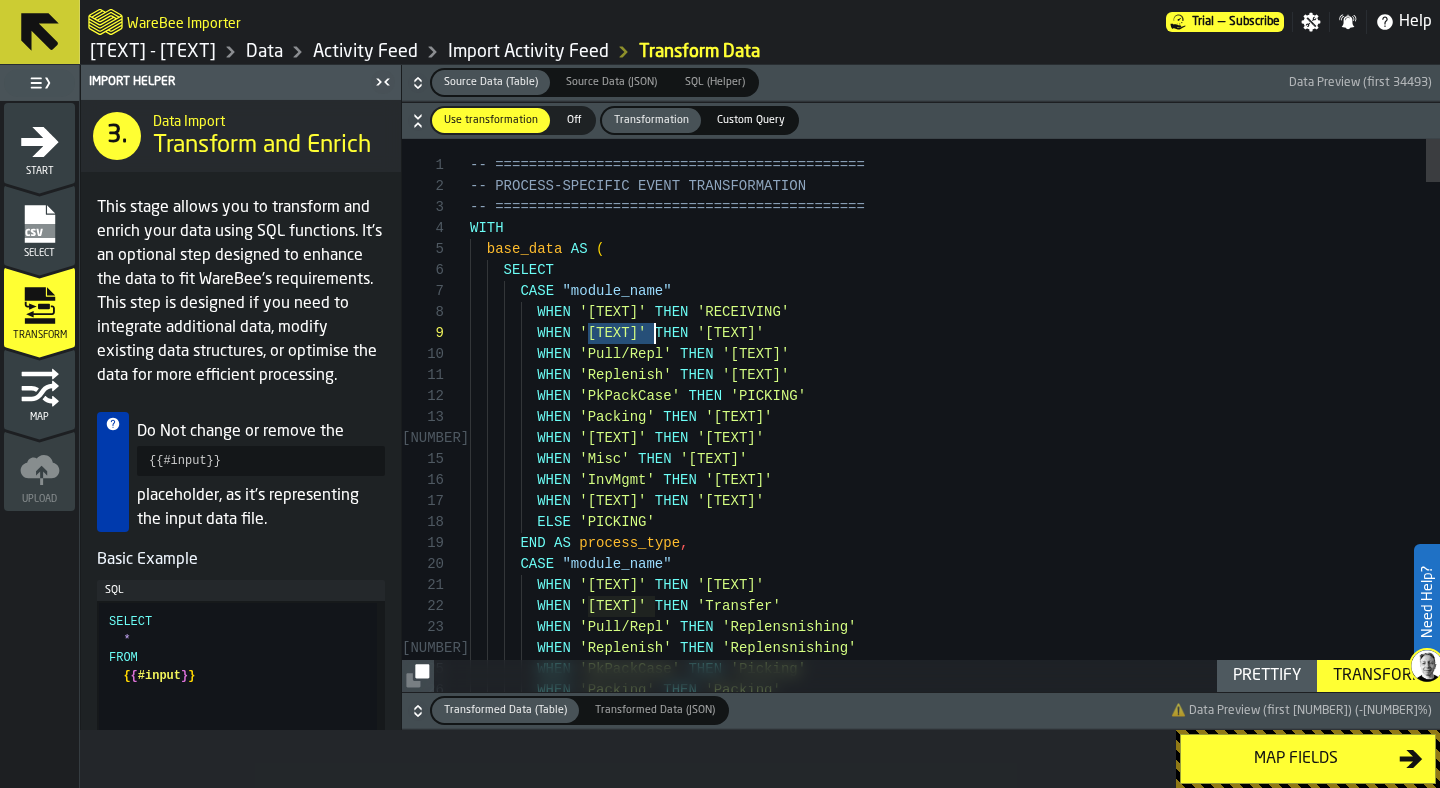 drag, startPoint x: 586, startPoint y: 334, endPoint x: 657, endPoint y: 332, distance: 71.02816 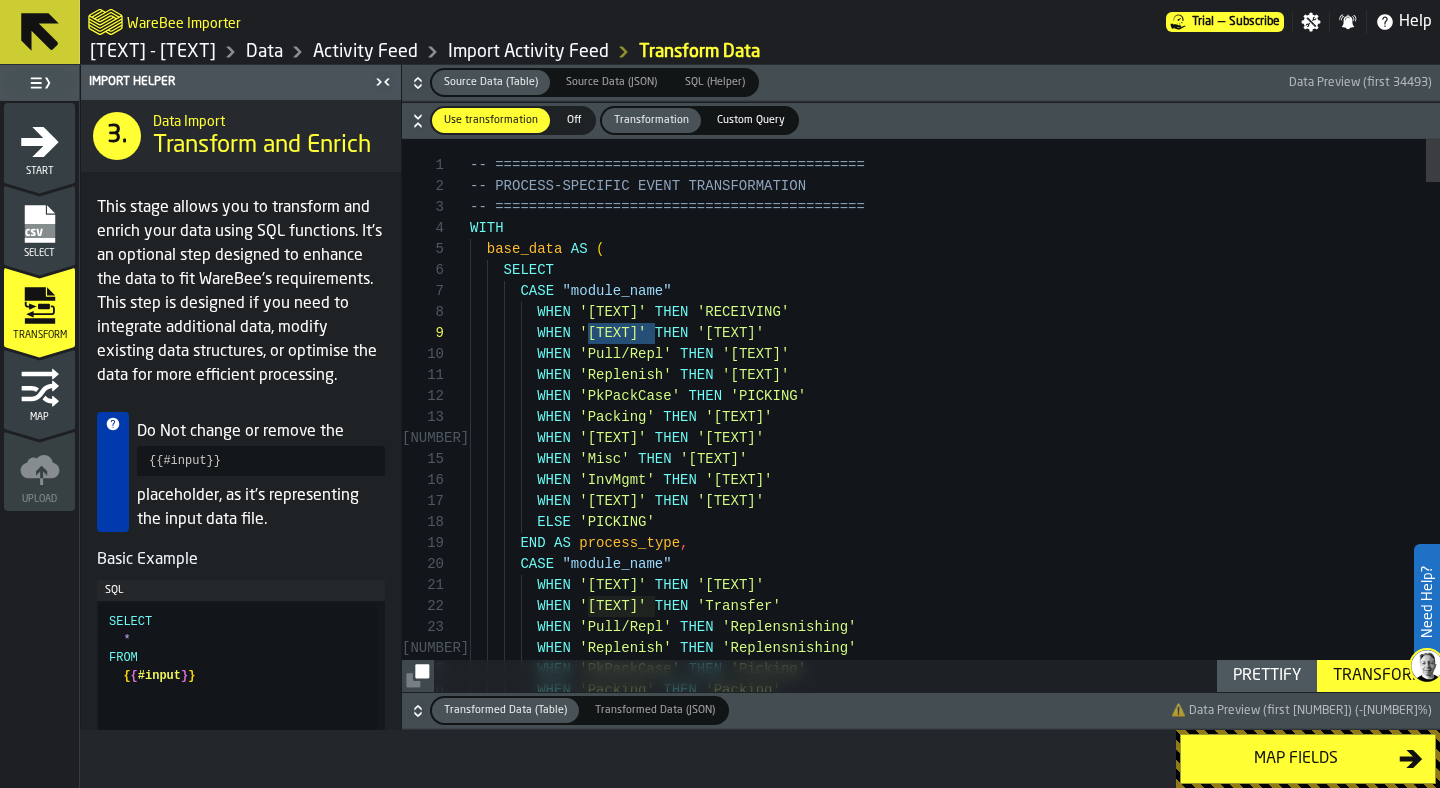 click on "CASE "module_name" WHEN 'Receiving' THEN 'RECEIVING' WHEN 'Invn Mvmt' THEN 'MOVEMENT' WHEN 'Pull/Repl' THEN 'REPLENISHMENT' WHEN 'Replenish' THEN 'REPLENISHMENT' WHEN 'PkPackCase' THEN 'PICKING' WHEN 'Packing' THEN 'PACKING' WHEN 'Modify' THEN 'MANAGEMENT' WHEN 'Misc' THEN 'MANAGEMENT' WHEN 'InvMgmt' THEN 'MANAGEMENT' WHEN 'Shipping' THEN 'SHIPPING' ELSE 'PICKING' END AS process_type , CASE "module_name" WHEN 'Receiving' THEN 'Receiving' WHEN THEN" at bounding box center (955, 3688) 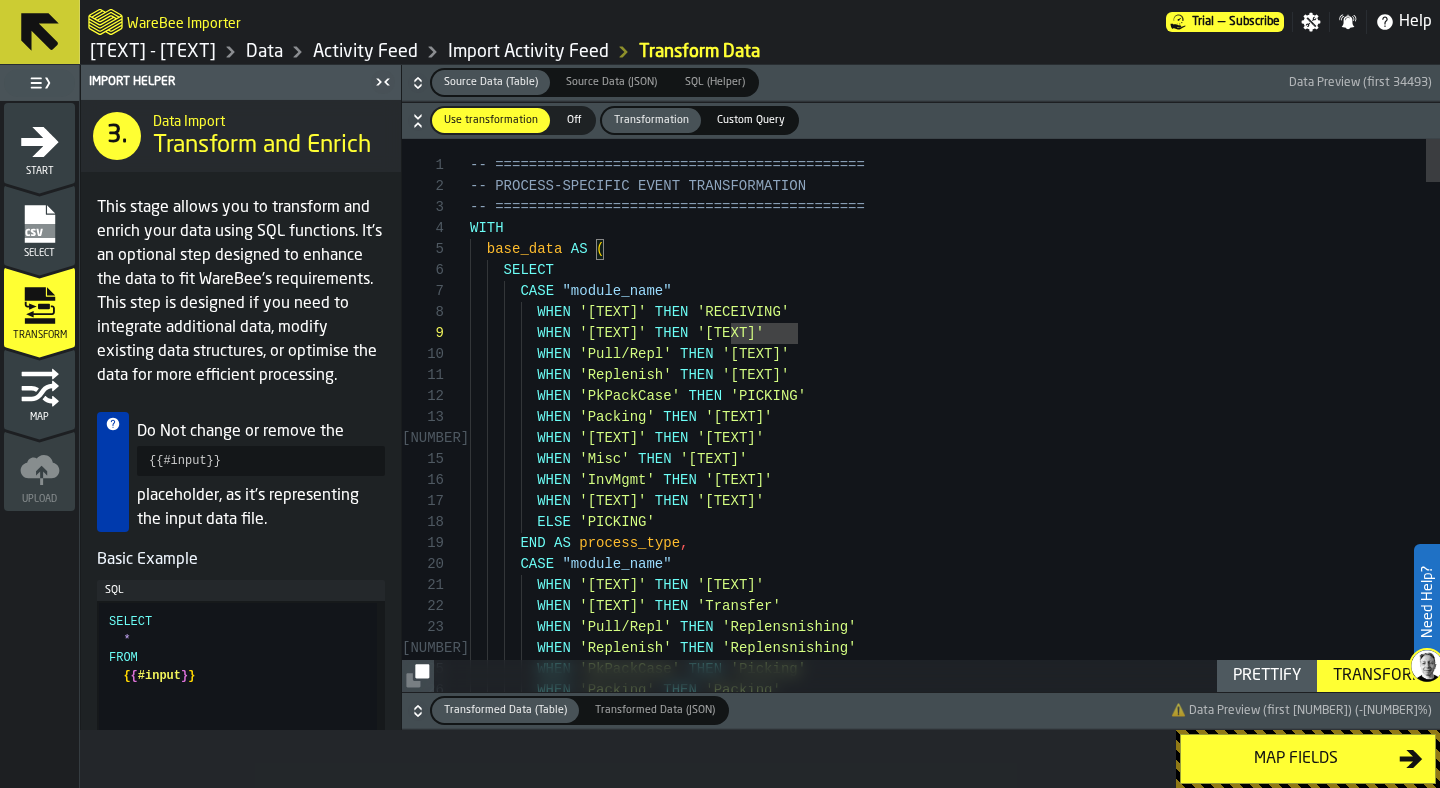 click on "CASE "module_name" WHEN 'Receiving' THEN 'RECEIVING' WHEN 'Invn Mvmt' THEN 'MOVEMENT' WHEN 'Pull/Repl' THEN 'REPLENISHMENT' WHEN 'Replenish' THEN 'REPLENISHMENT' WHEN 'PkPackCase' THEN 'PICKING' WHEN 'Packing' THEN 'PACKING' WHEN 'Modify' THEN 'MANAGEMENT' WHEN 'Misc' THEN 'MANAGEMENT' WHEN 'InvMgmt' THEN 'MANAGEMENT' WHEN 'Shipping' THEN 'SHIPPING' ELSE 'PICKING' END AS process_type , CASE "module_name" WHEN 'Receiving' THEN 'Receiving' WHEN THEN" at bounding box center (955, 3688) 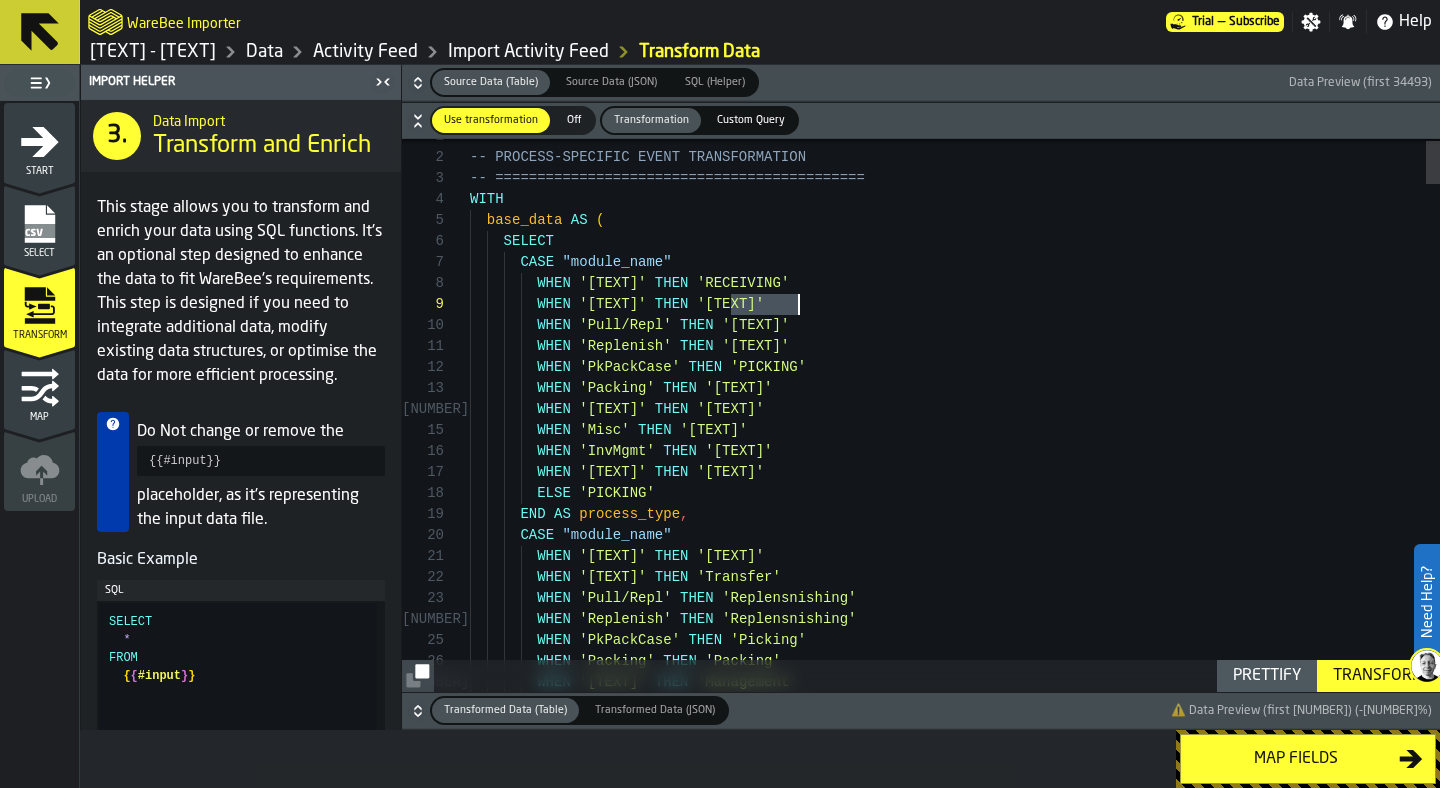 click 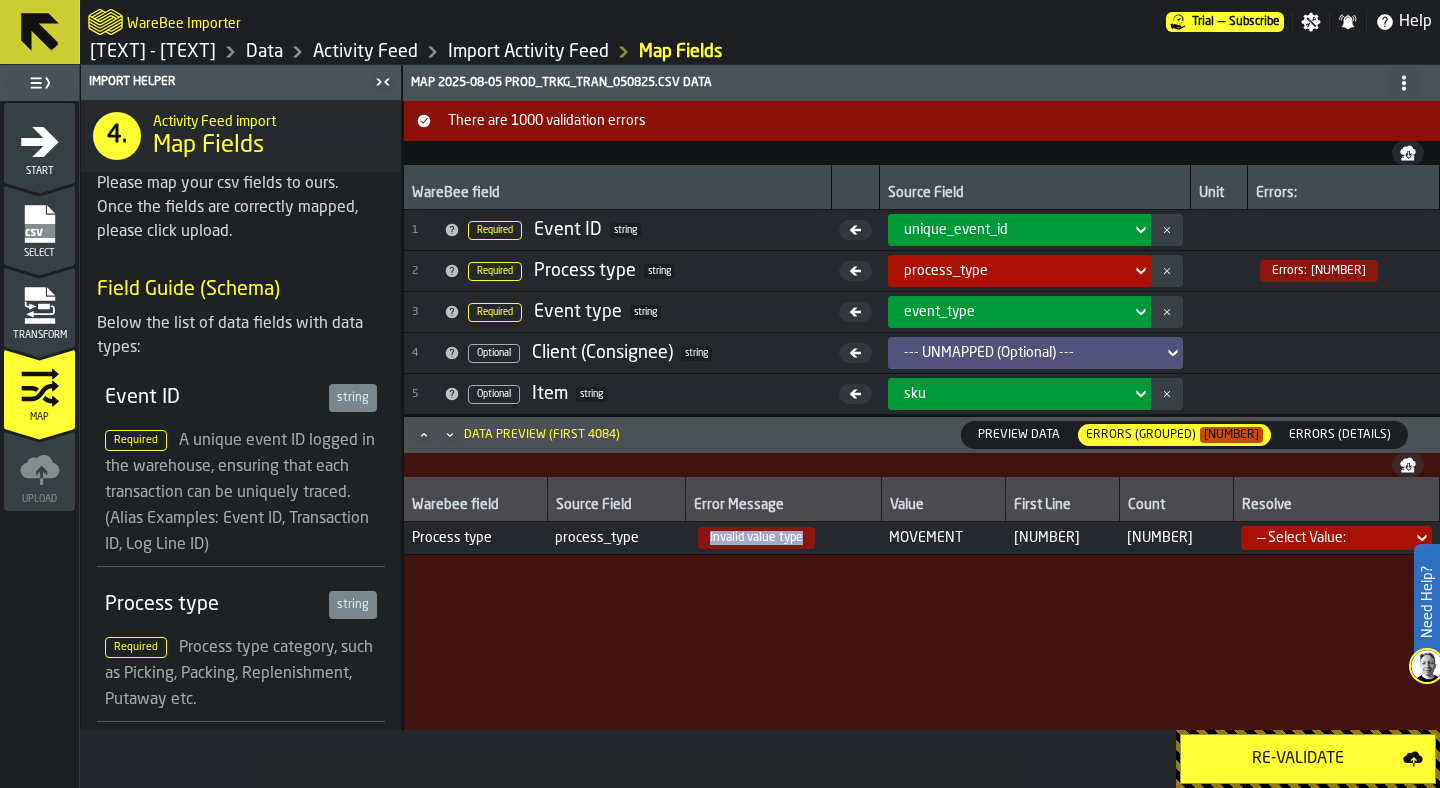 drag, startPoint x: 675, startPoint y: 546, endPoint x: 804, endPoint y: 546, distance: 129 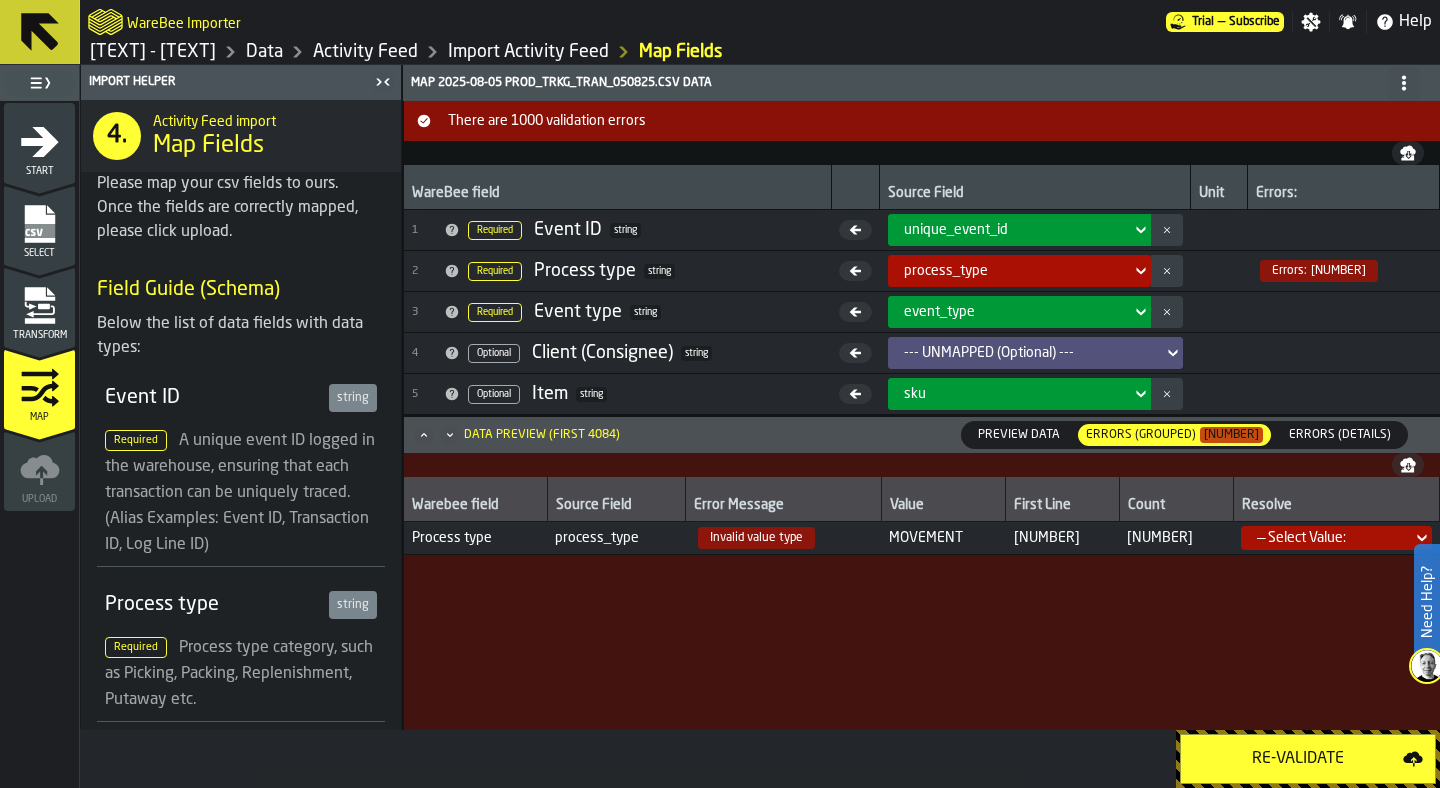 click on "— Select Value:" at bounding box center [1330, 538] 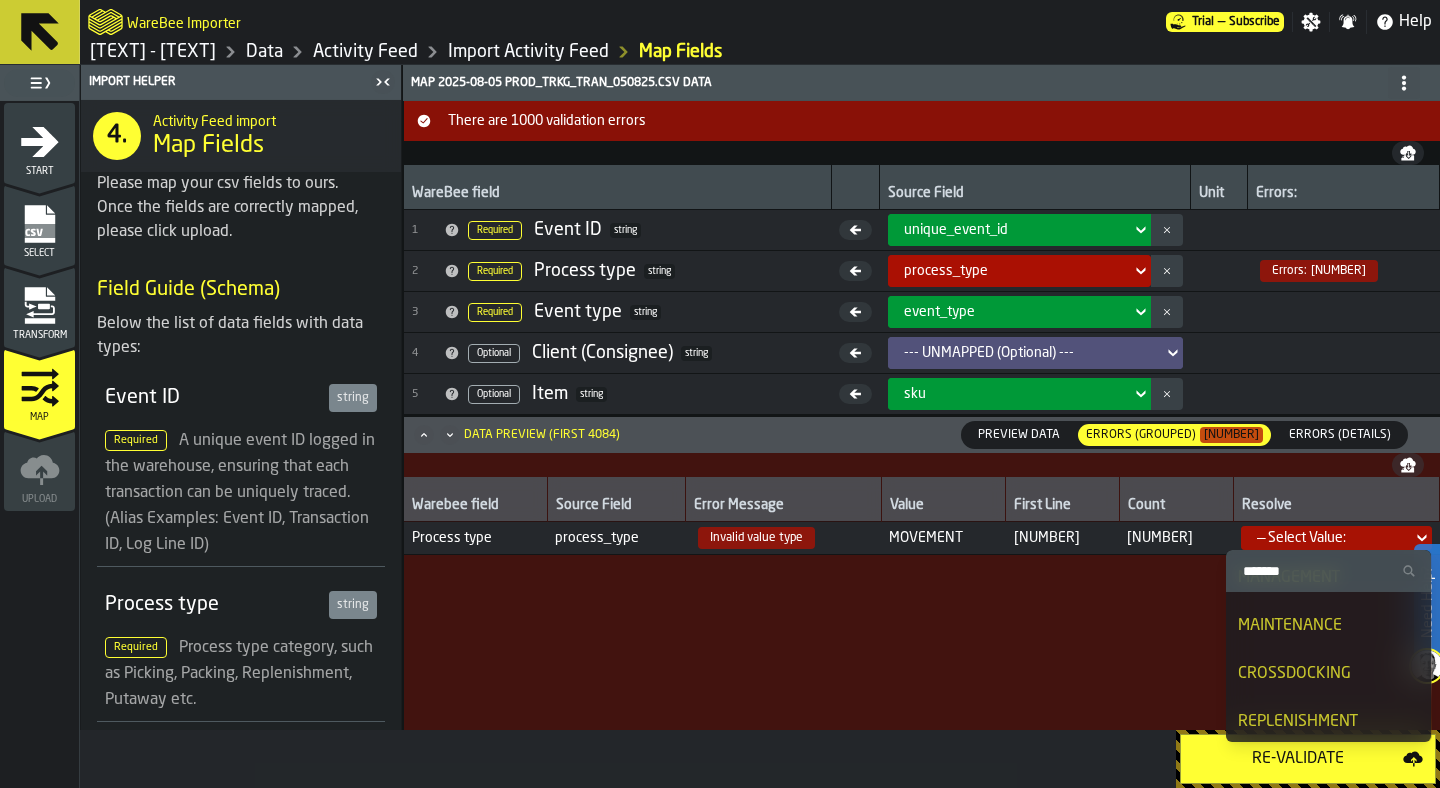 scroll, scrollTop: 432, scrollLeft: 0, axis: vertical 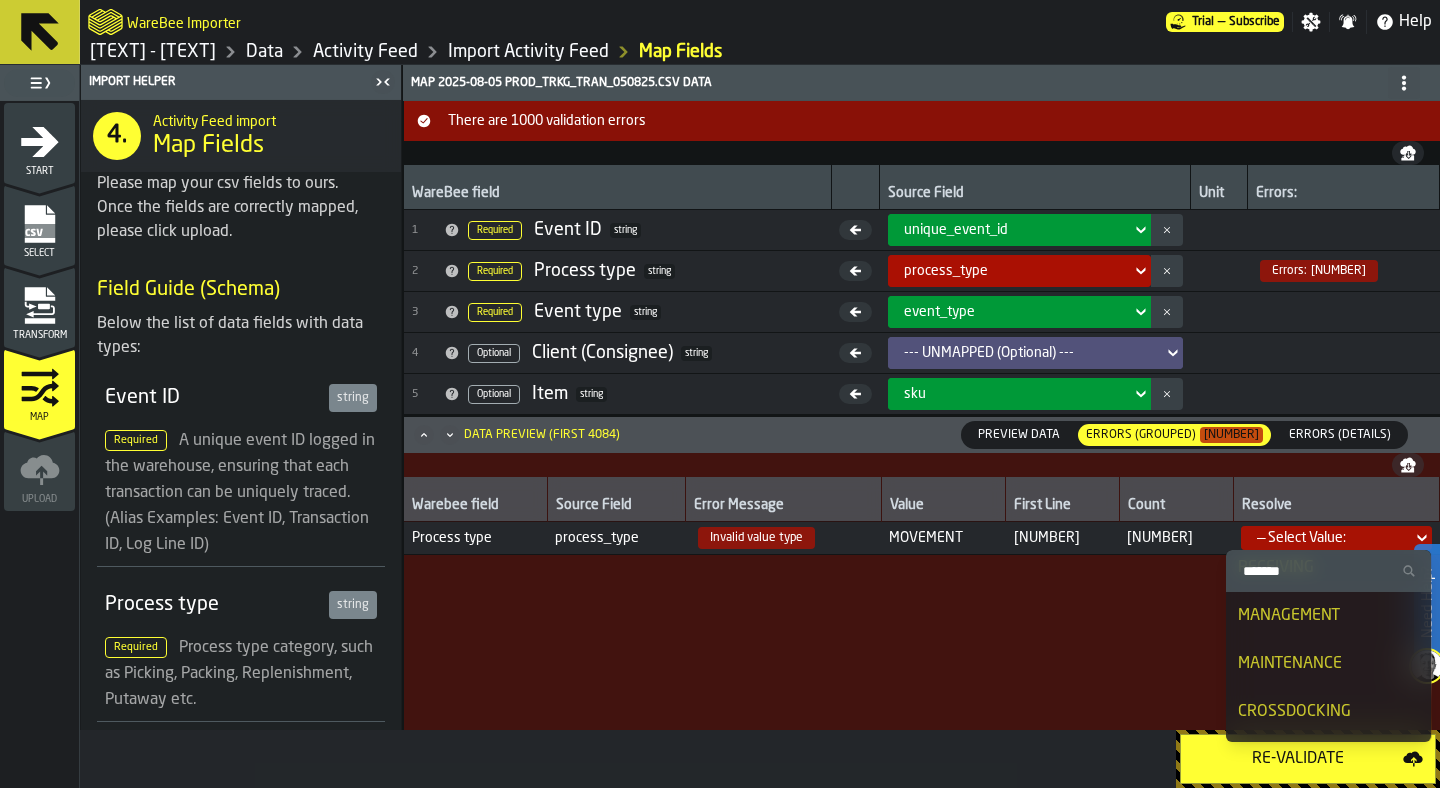 click on "Warebee field Source Field Error Message Value First Line Count Resolve Process type process_type Invalid value type MOVEMENT [NUMBER] [NUMBER] — Select Value:" at bounding box center (922, 604) 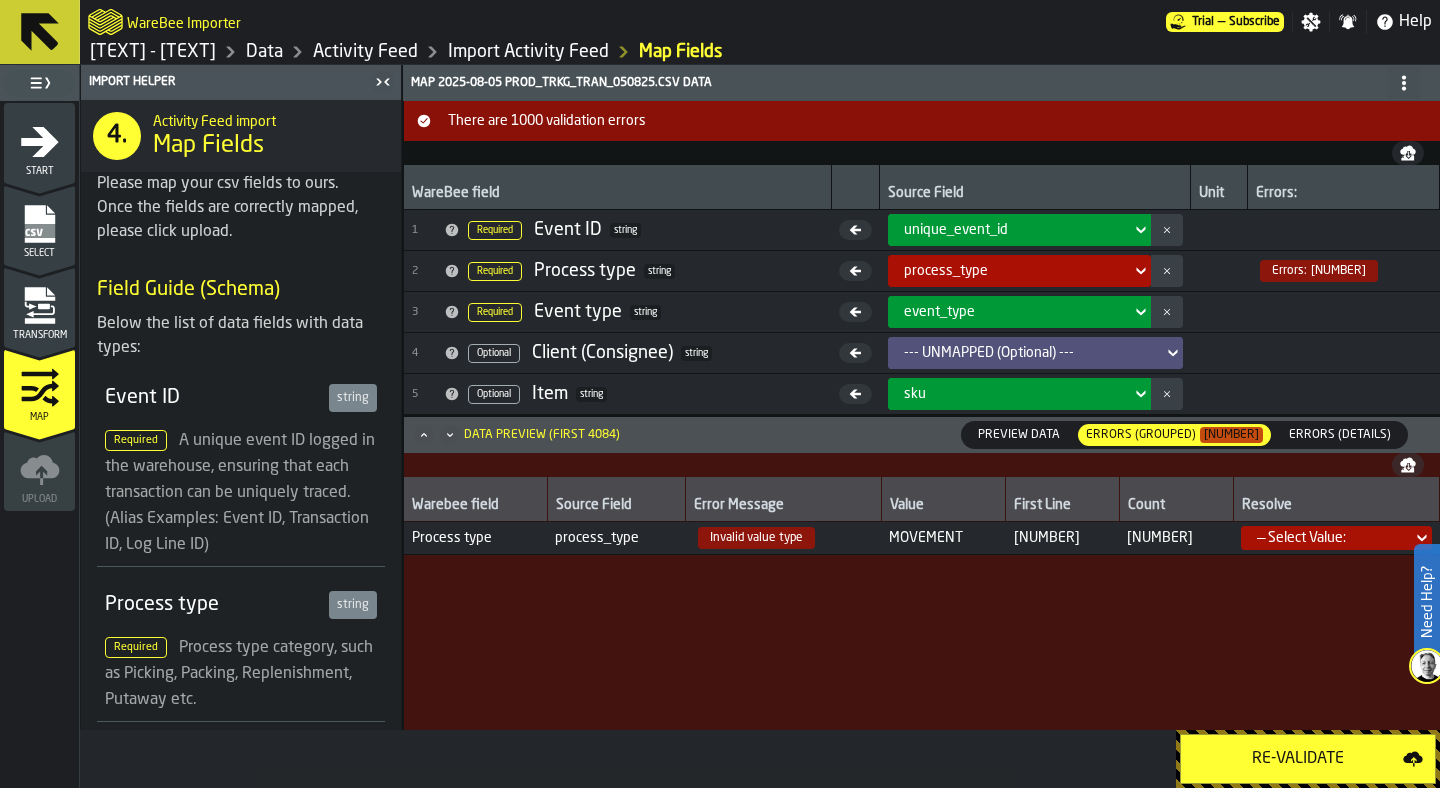 click on "— Select Value:" at bounding box center [1330, 538] 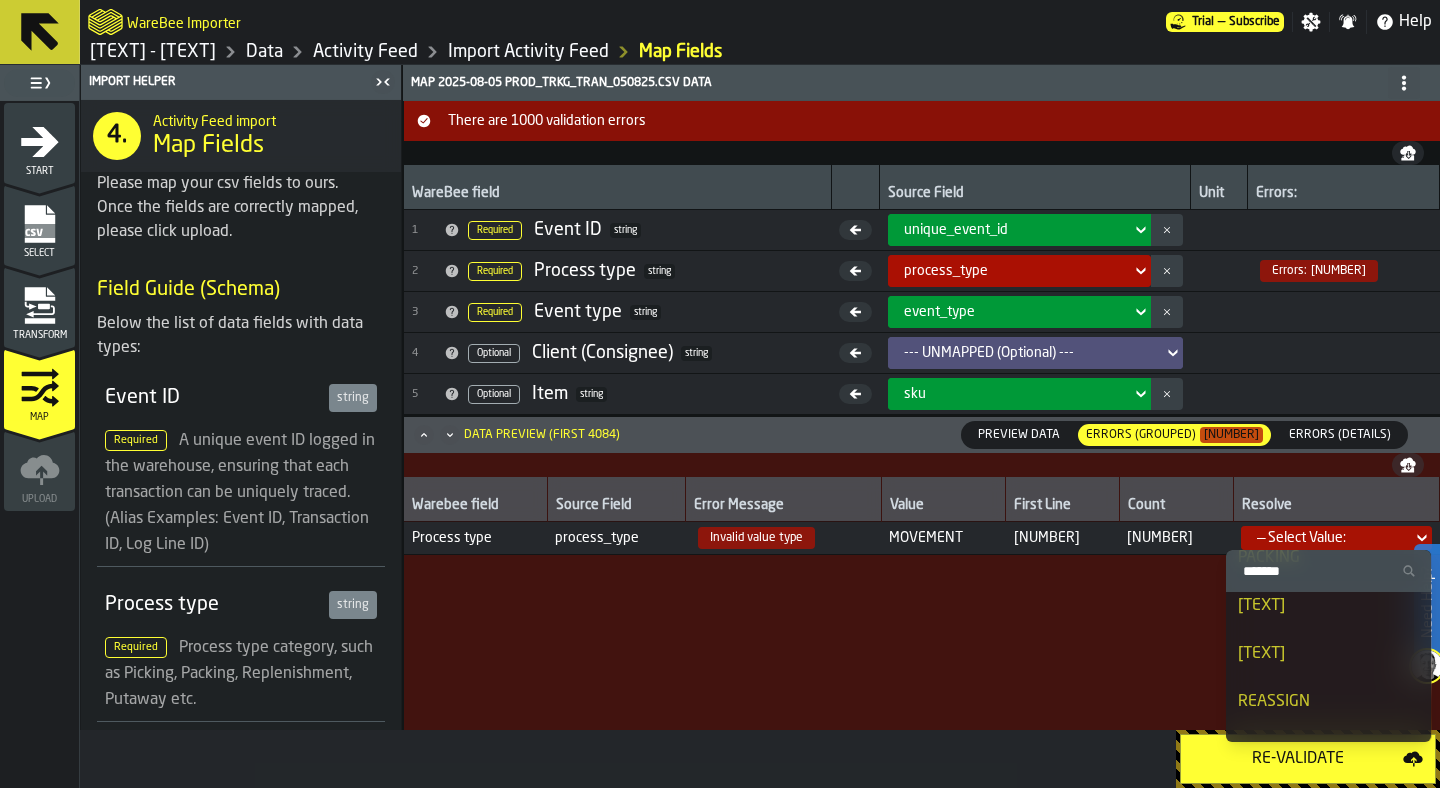 scroll, scrollTop: 207, scrollLeft: 0, axis: vertical 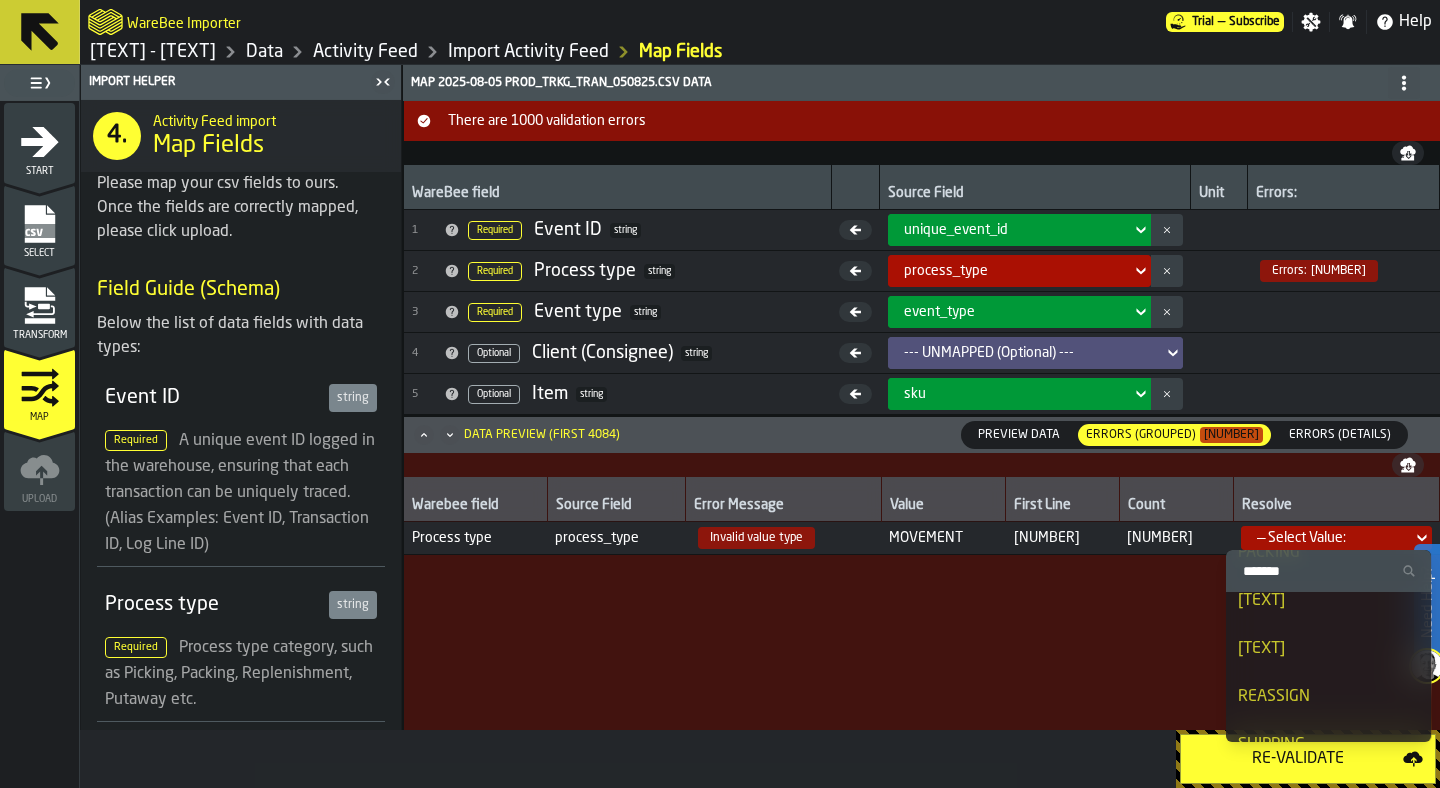 click on "REASSIGN" at bounding box center [1329, 697] 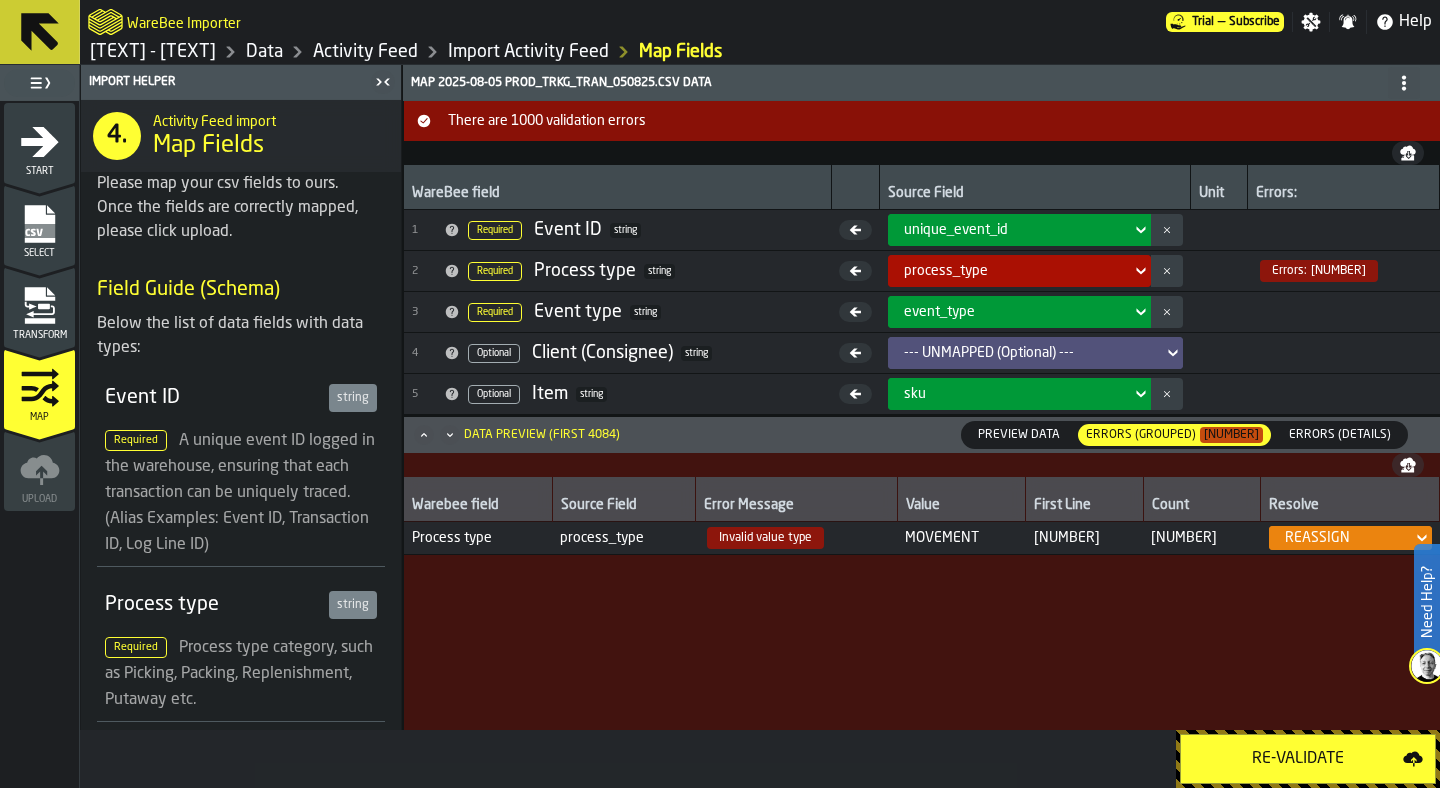 click on "Re-Validate" at bounding box center (1298, 759) 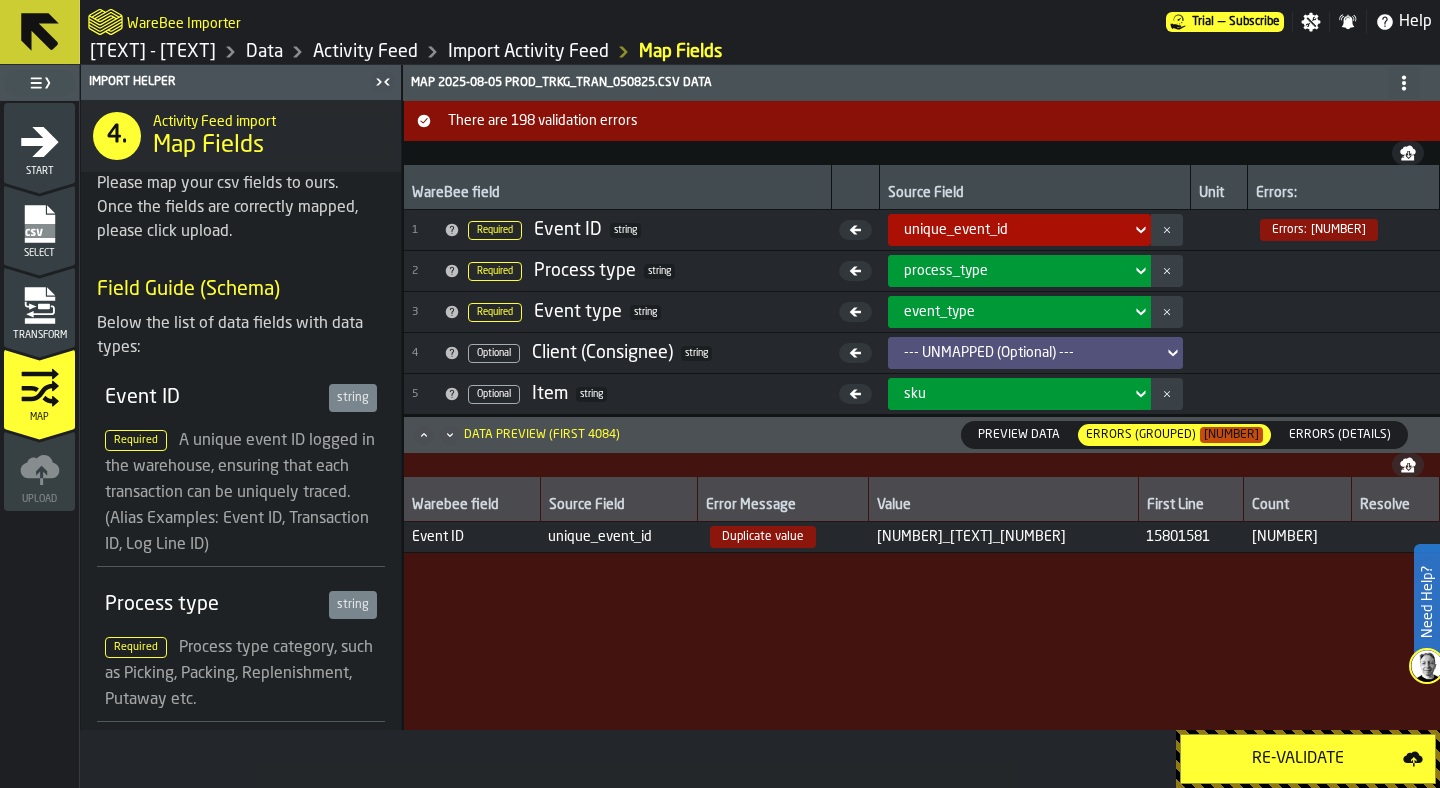 click at bounding box center (1395, 536) 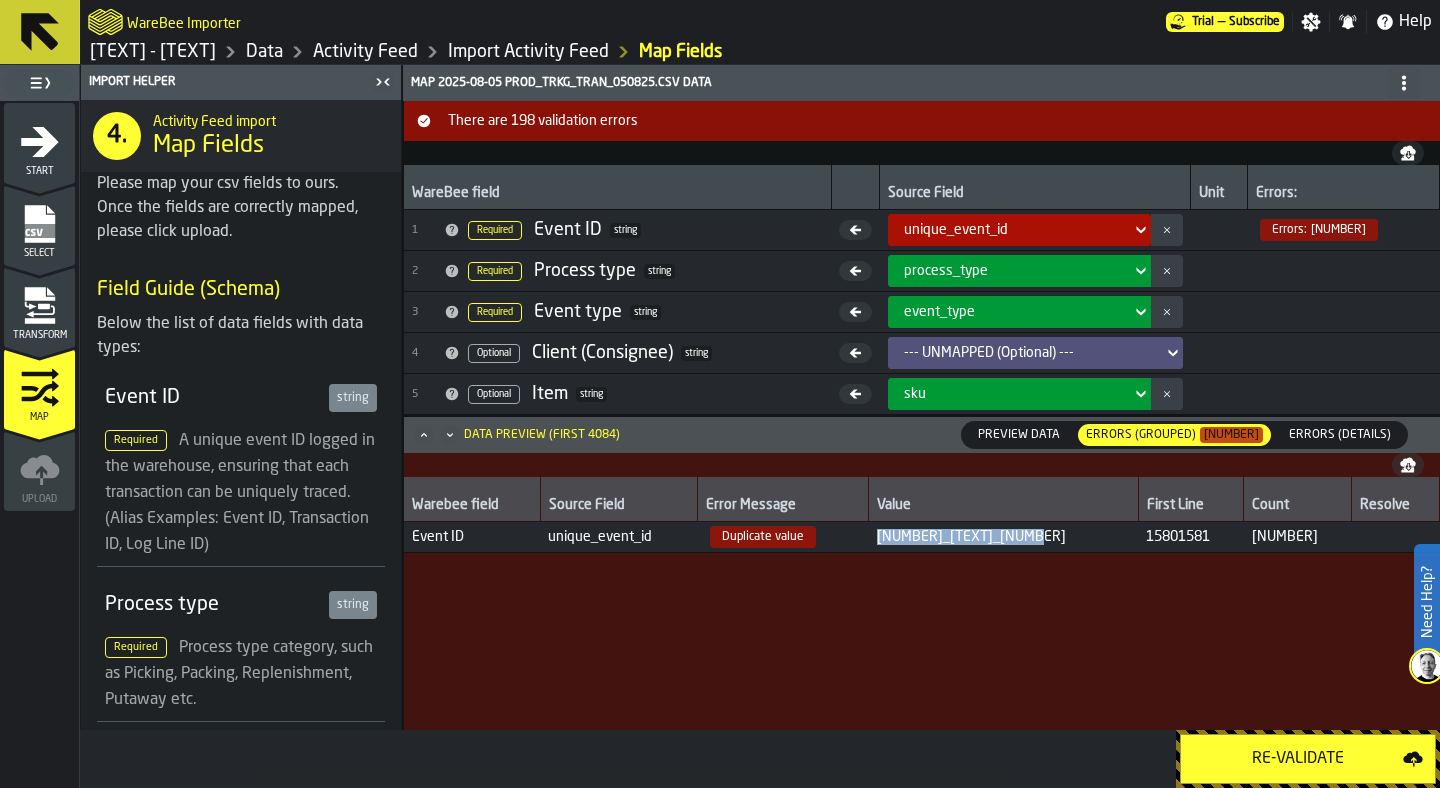 drag, startPoint x: 904, startPoint y: 537, endPoint x: 1085, endPoint y: 541, distance: 181.04419 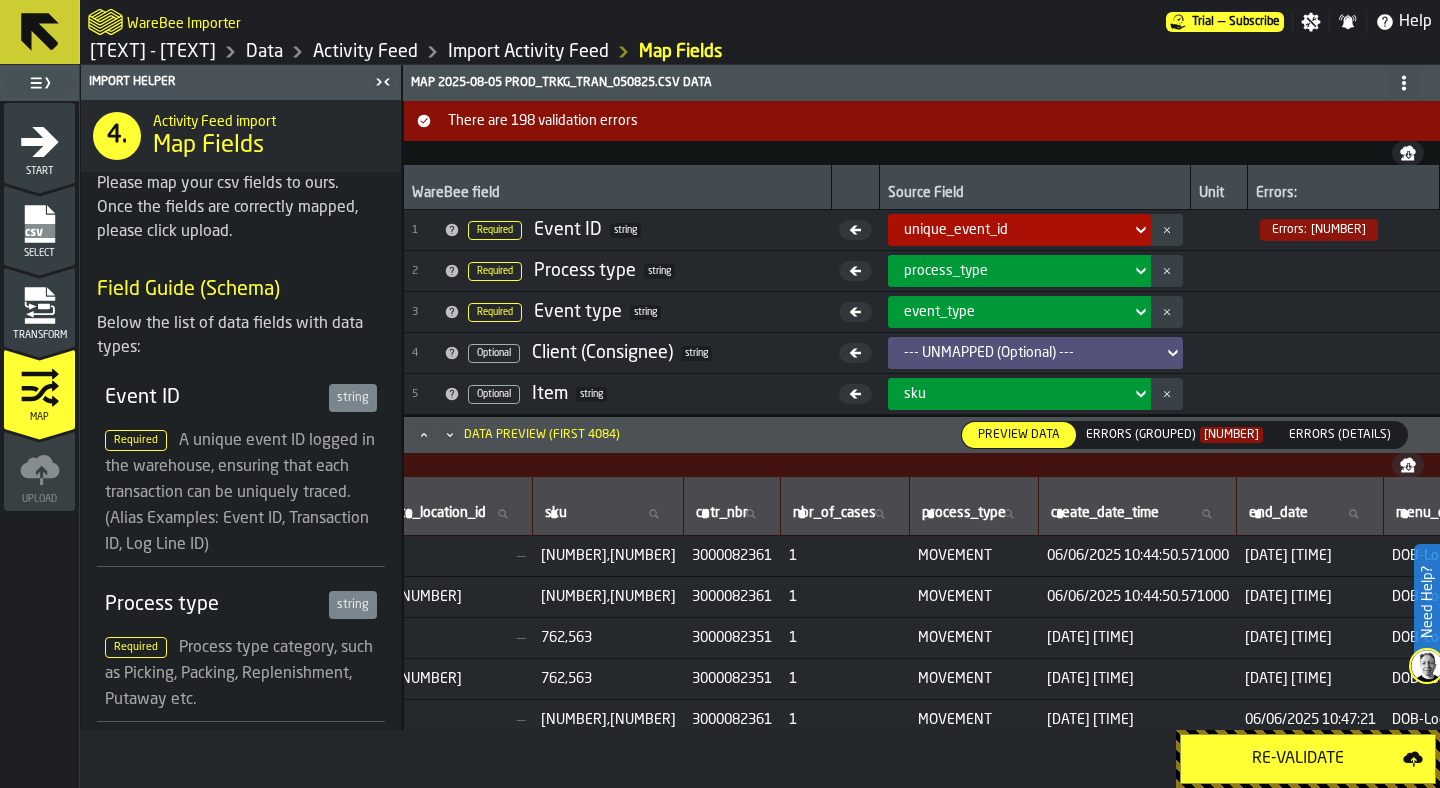 scroll, scrollTop: 0, scrollLeft: 894, axis: horizontal 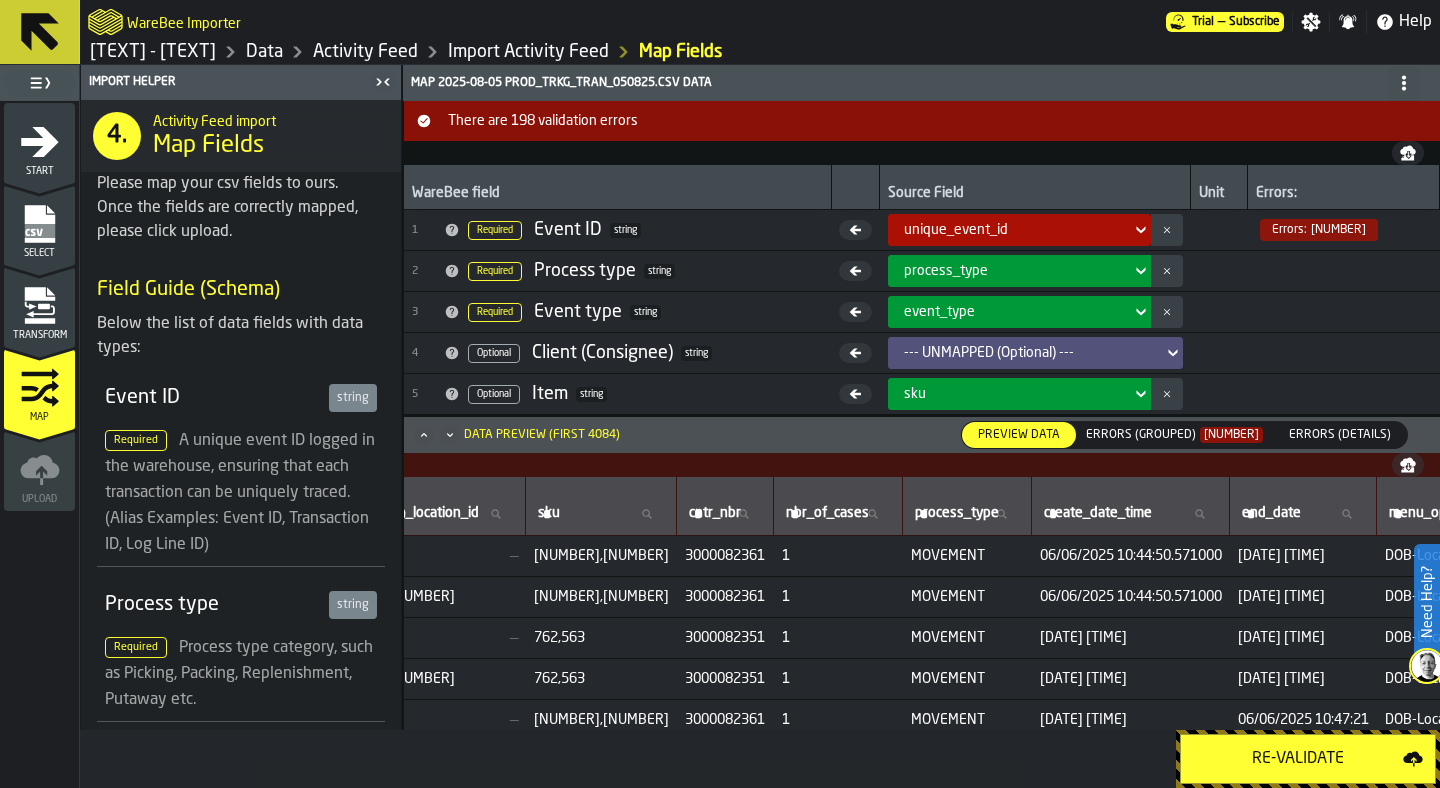click 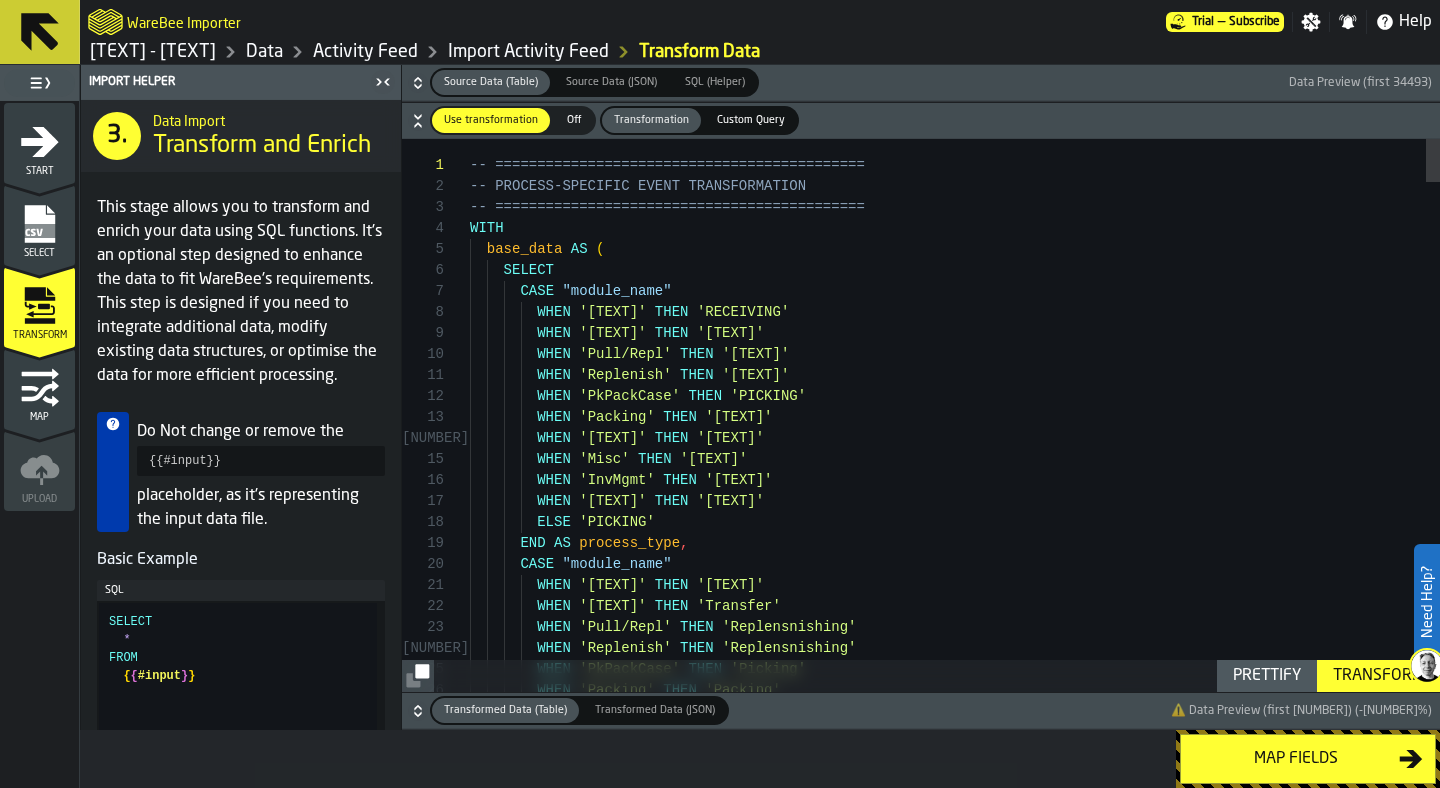 click 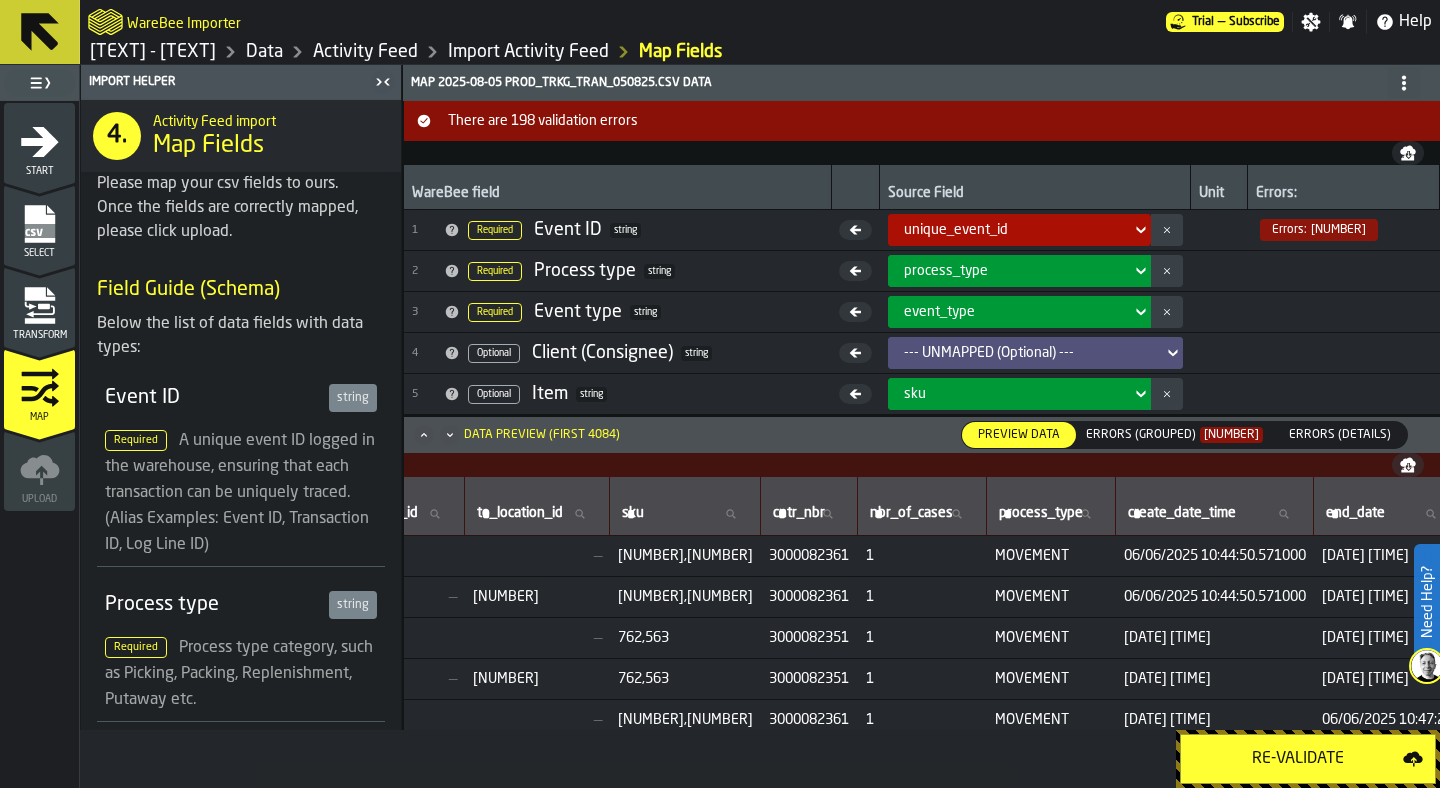 scroll, scrollTop: 0, scrollLeft: 1115, axis: horizontal 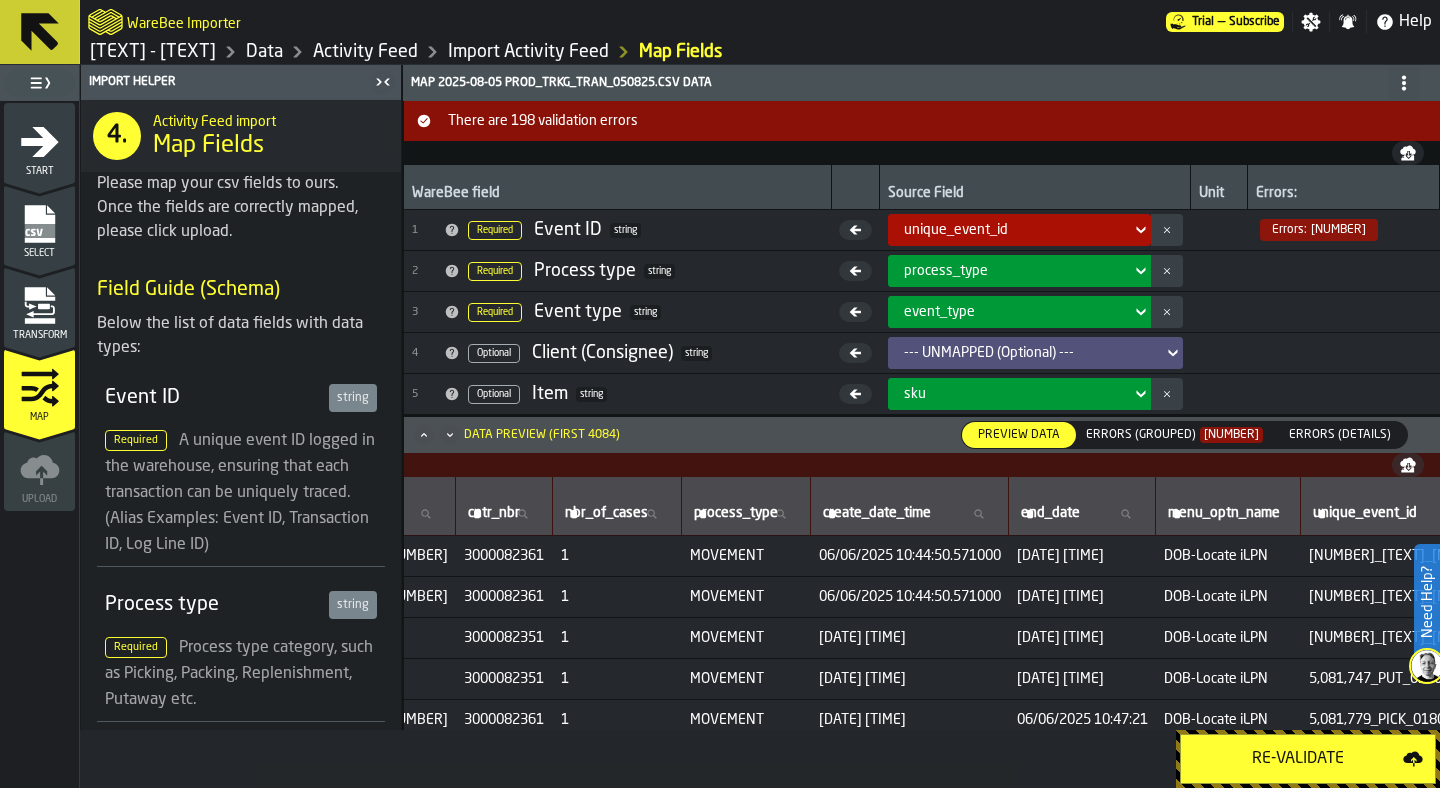 click 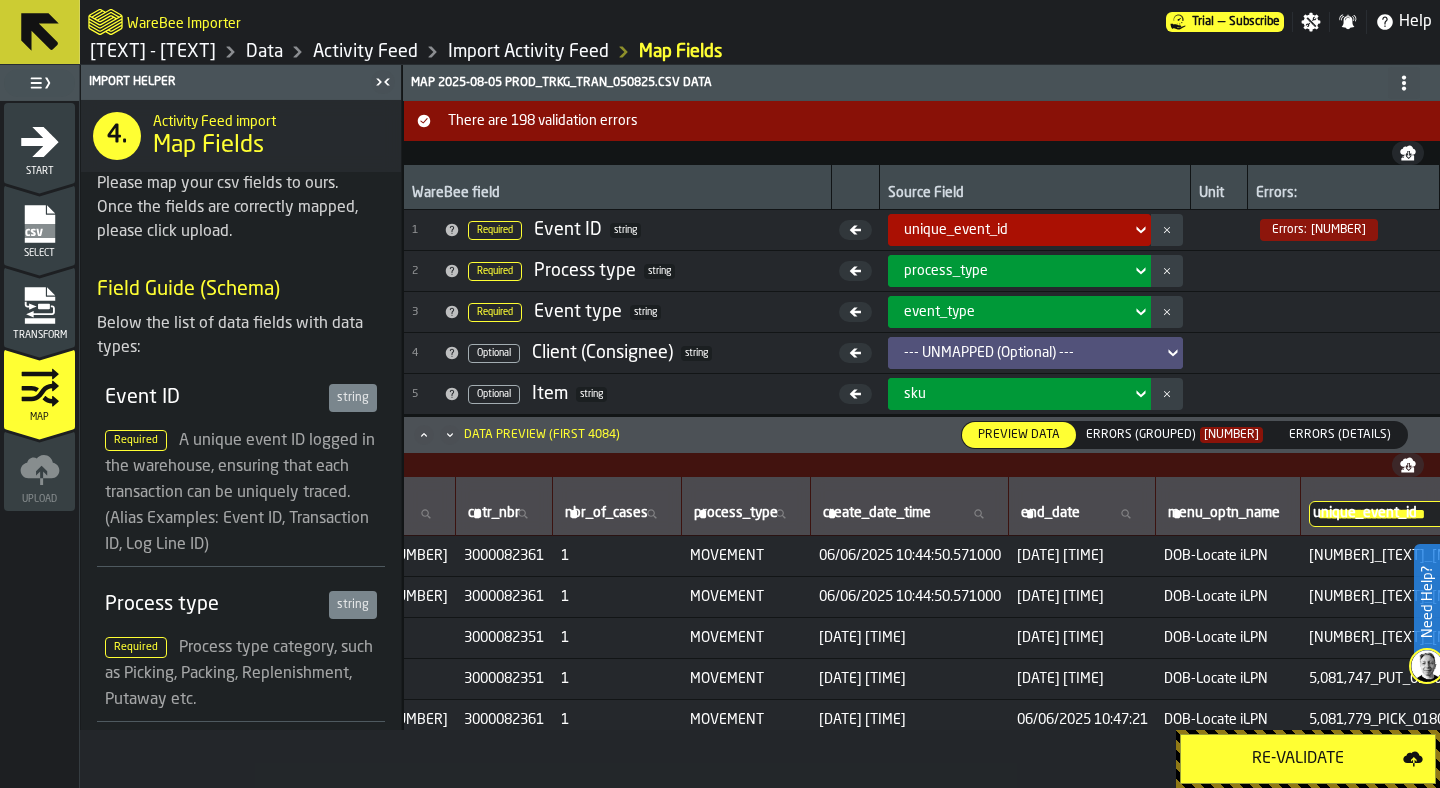 scroll, scrollTop: 0, scrollLeft: 36, axis: horizontal 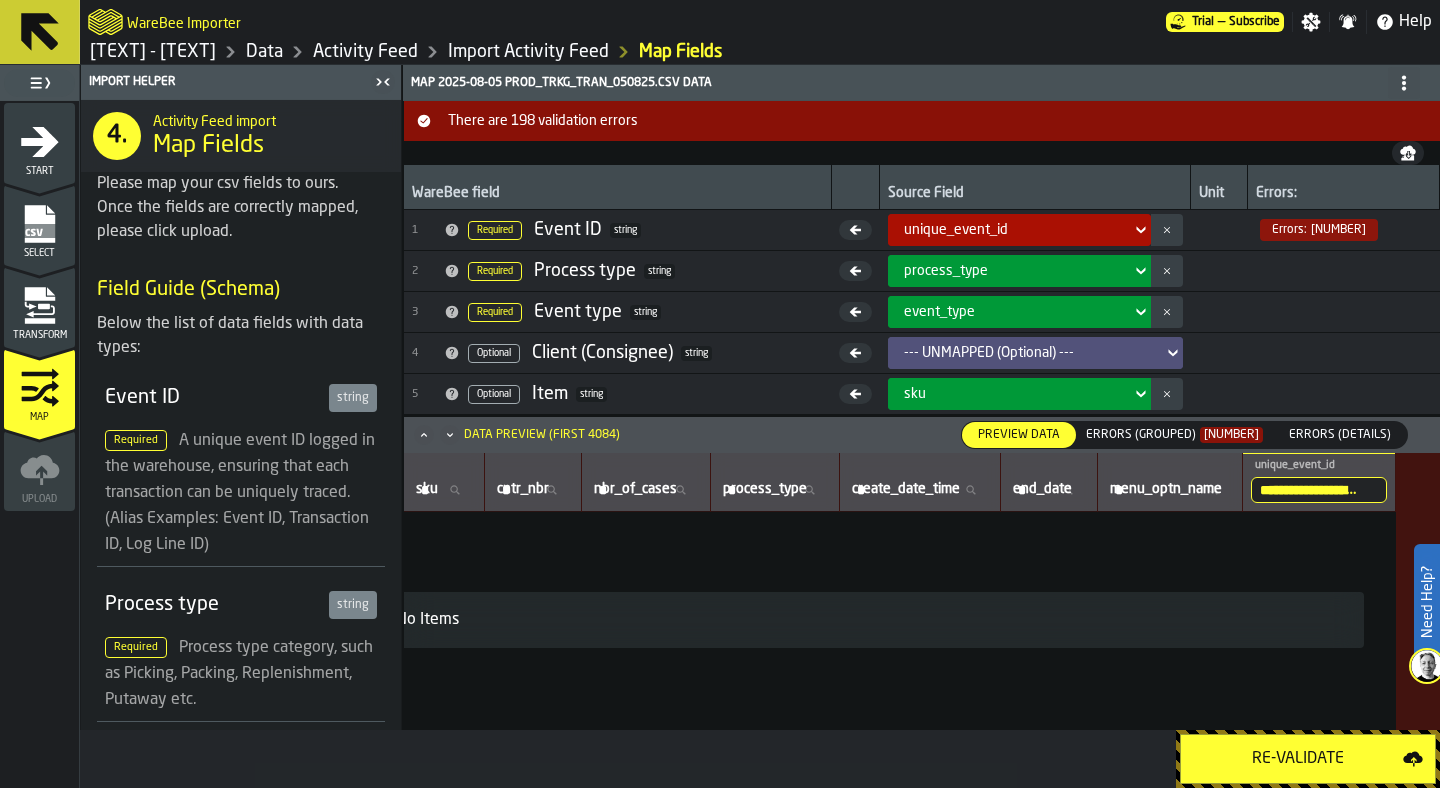 click on "Errors (Grouped) 198" at bounding box center [1174, 435] 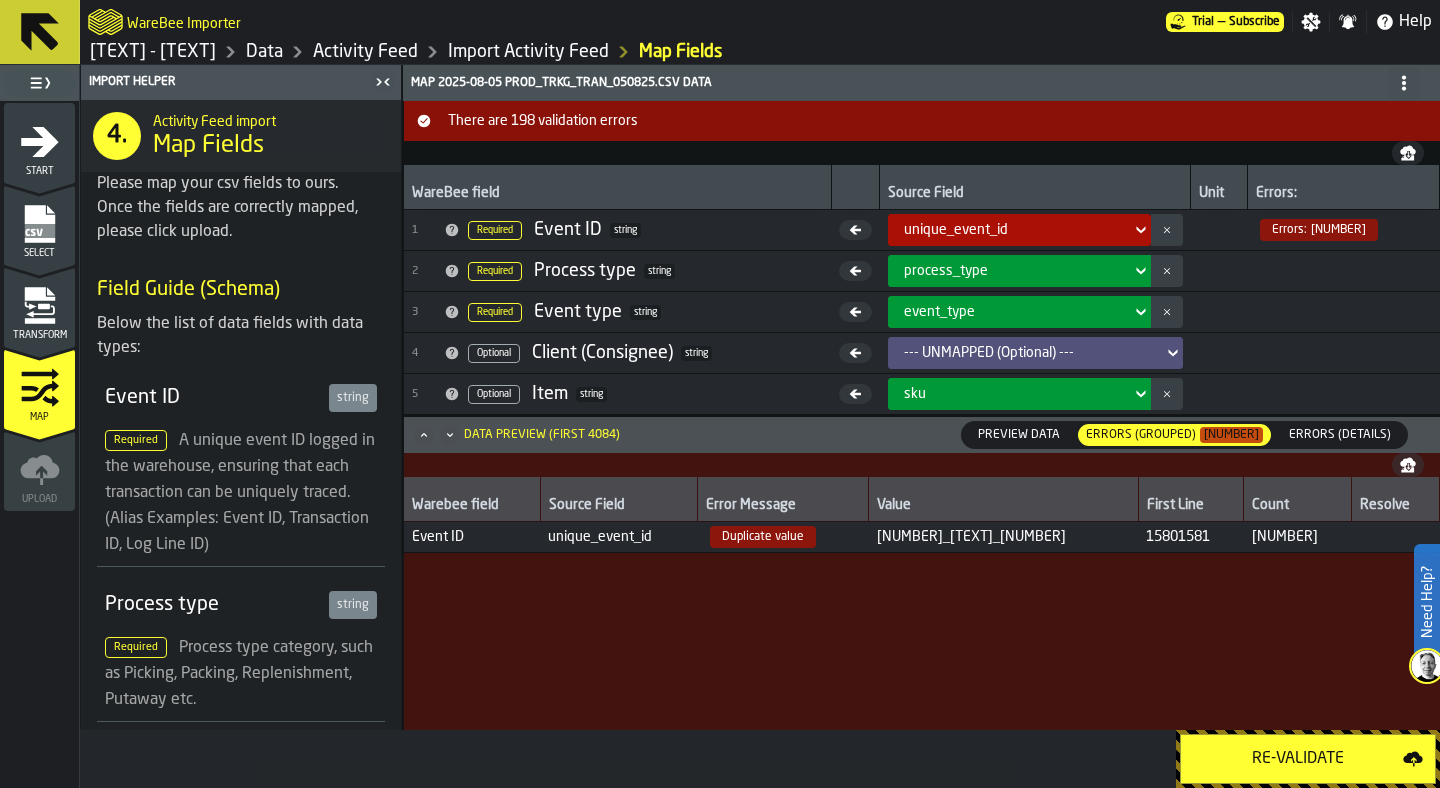 click on "Transform" at bounding box center [39, 335] 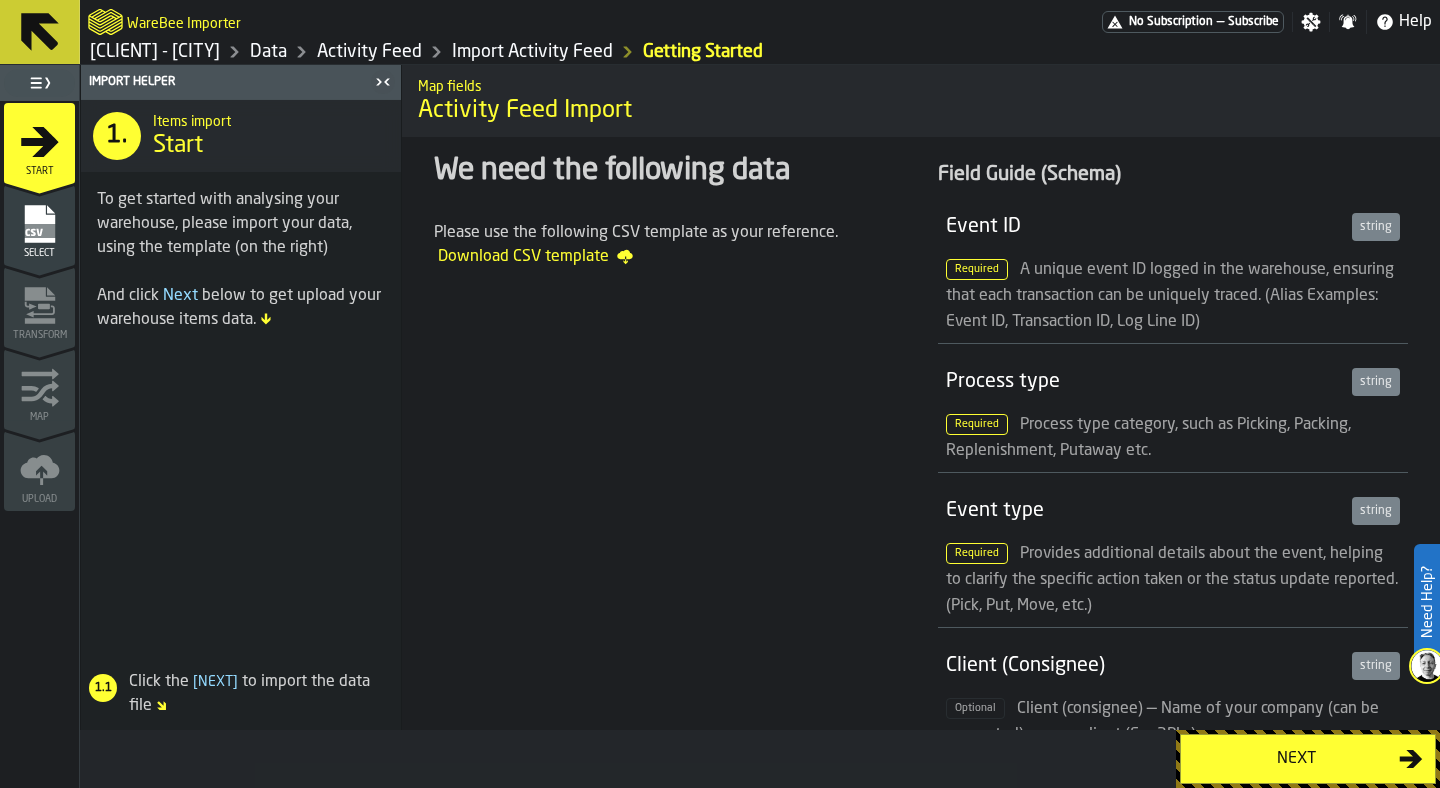 scroll, scrollTop: 0, scrollLeft: 0, axis: both 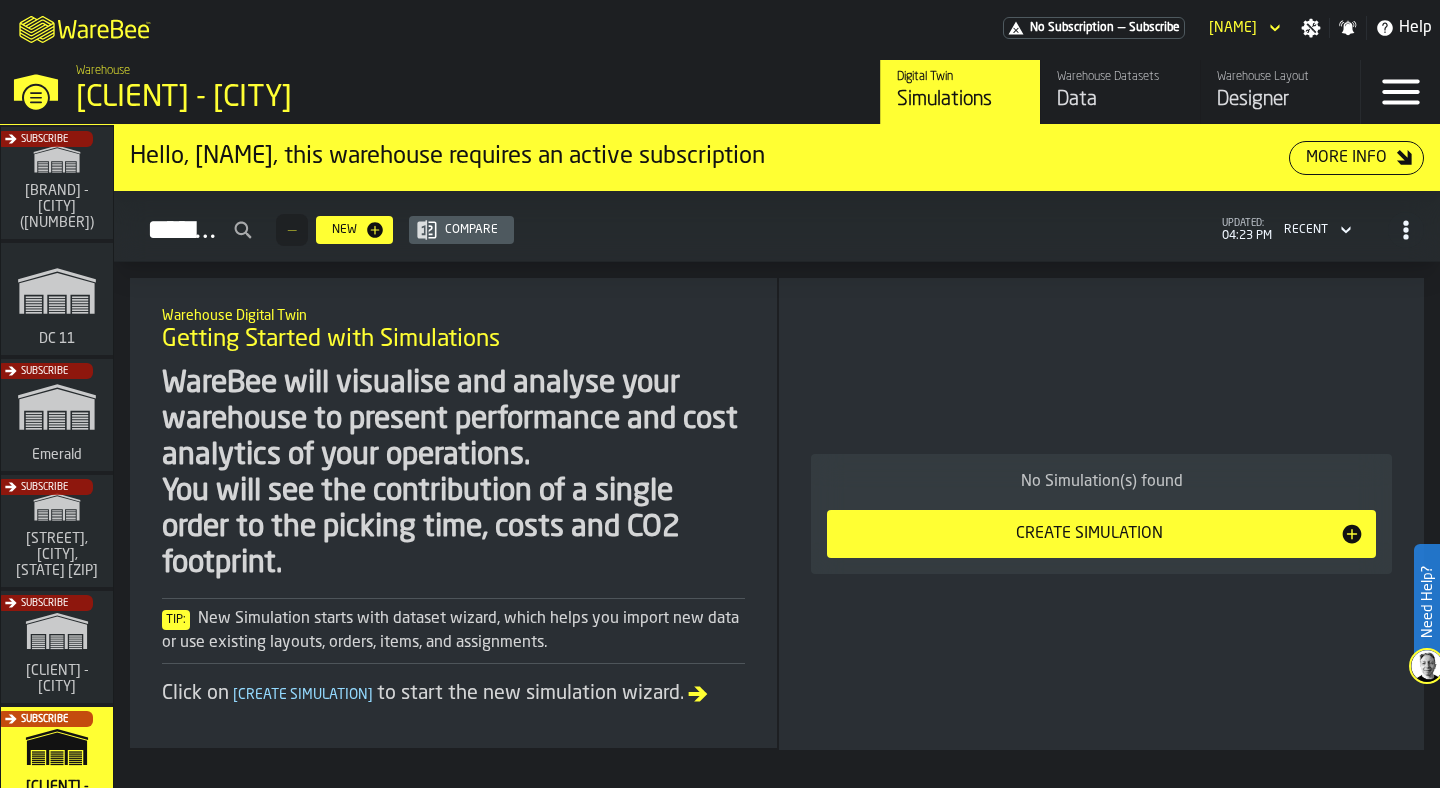 click on "Subscribe" at bounding box center [53, 189] 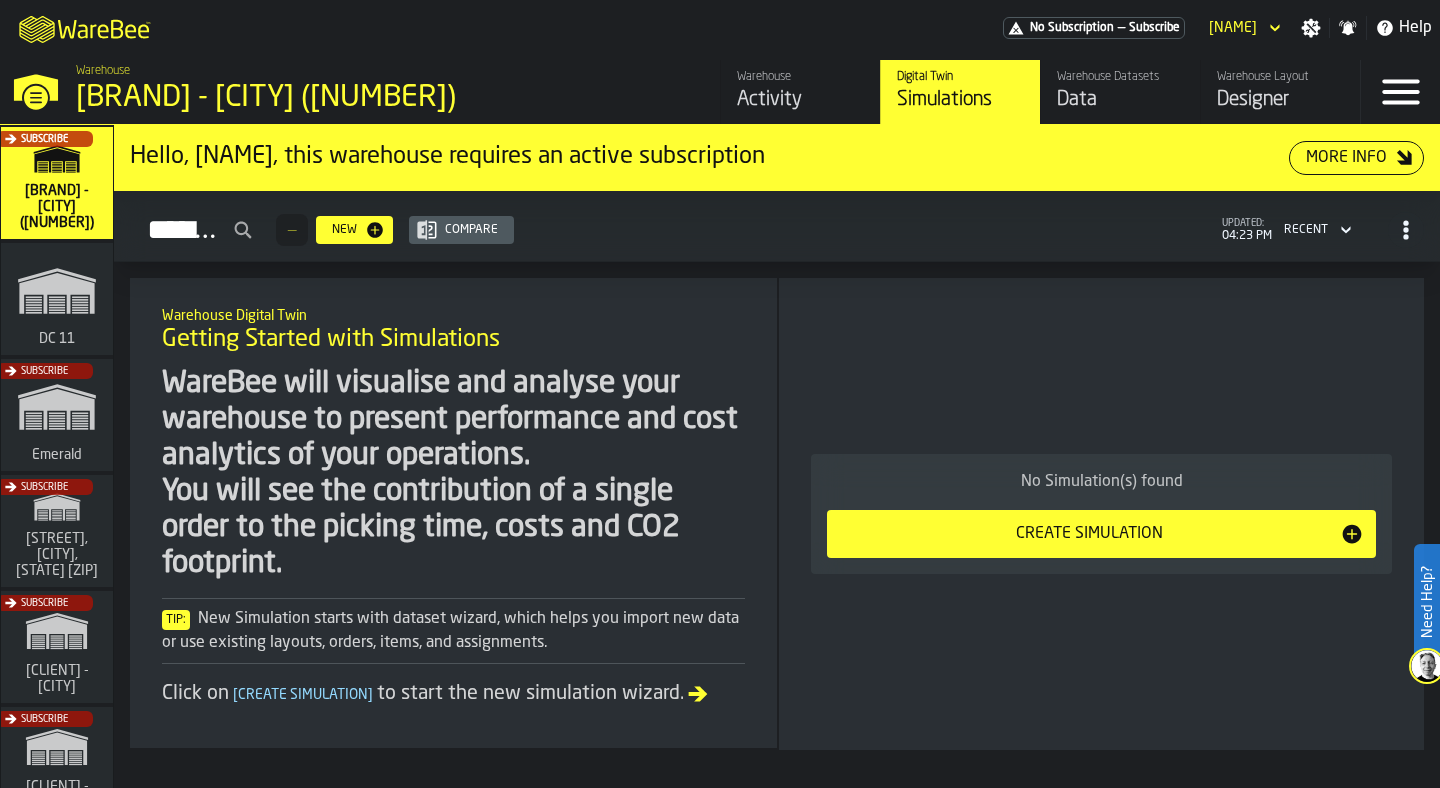 click on "Data" at bounding box center [1120, 100] 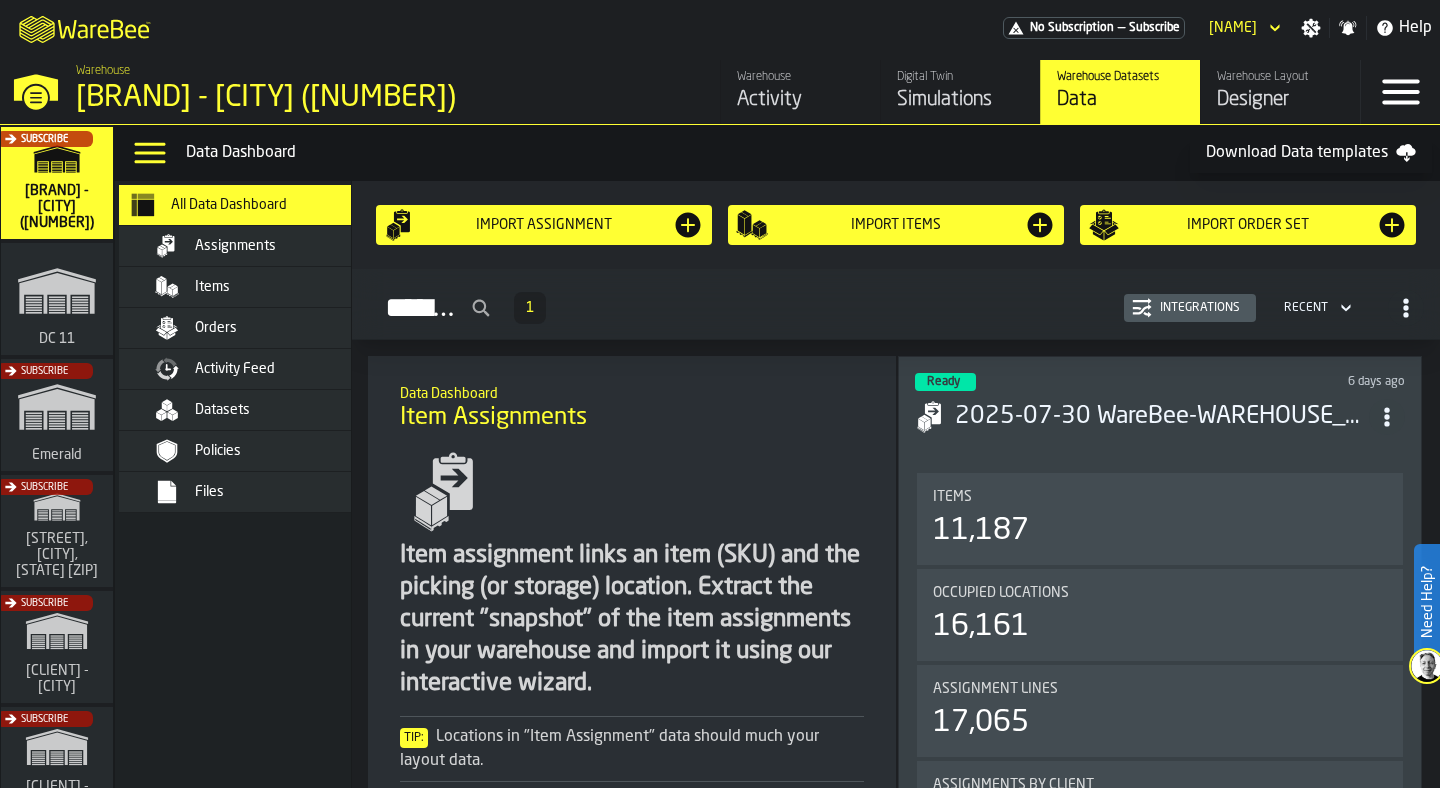 click on "Warehouse Layout Designer" at bounding box center [1280, 92] 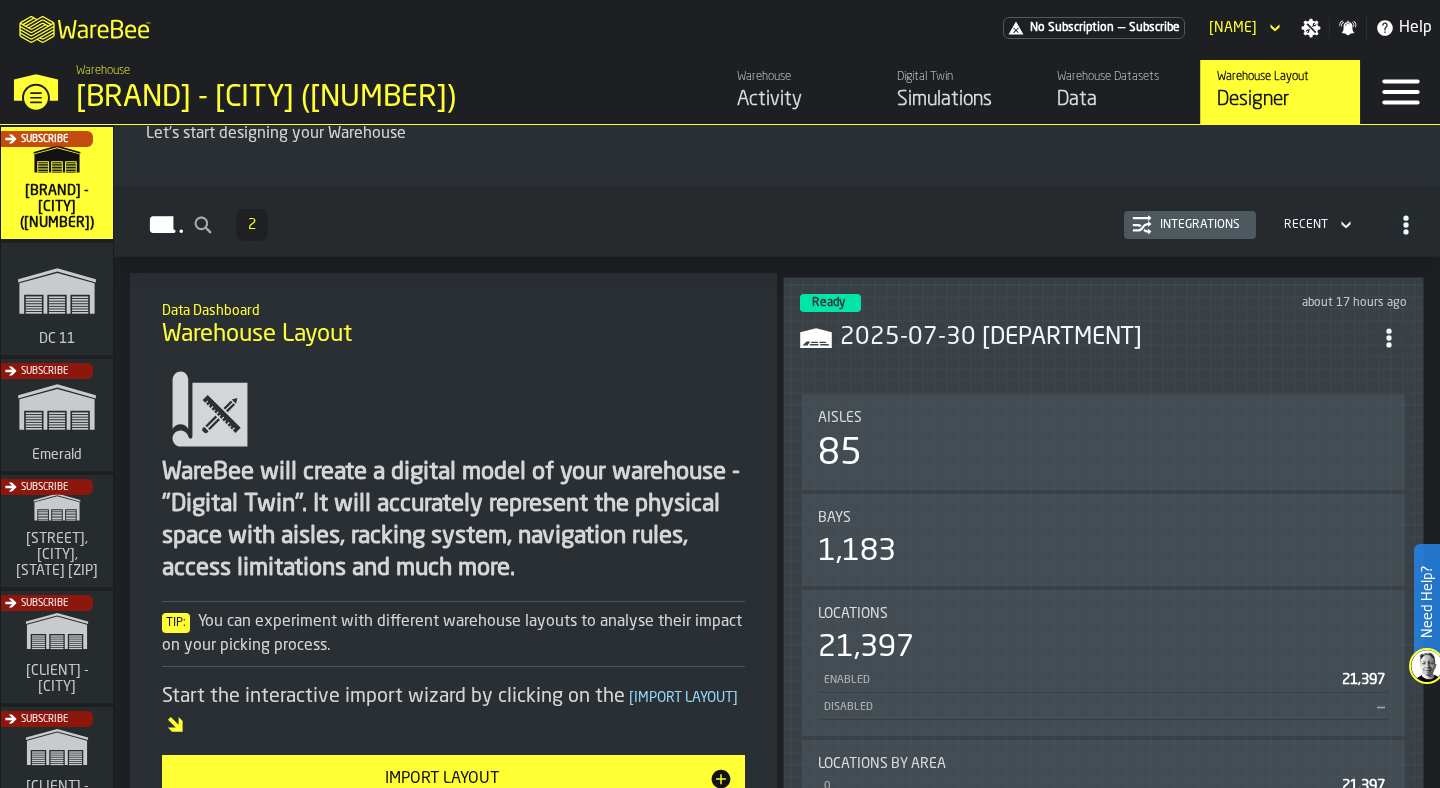scroll, scrollTop: 0, scrollLeft: 0, axis: both 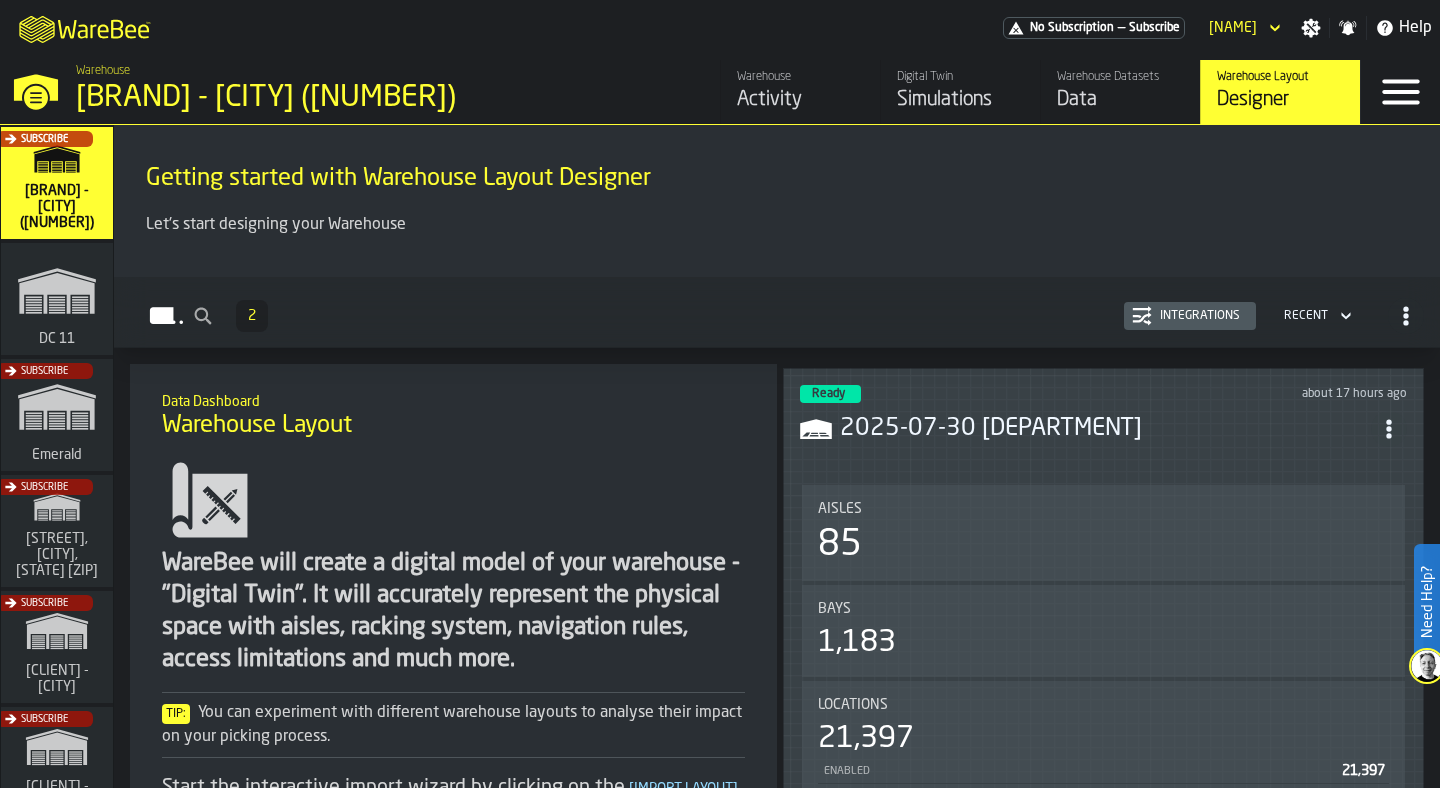 click at bounding box center (1389, 429) 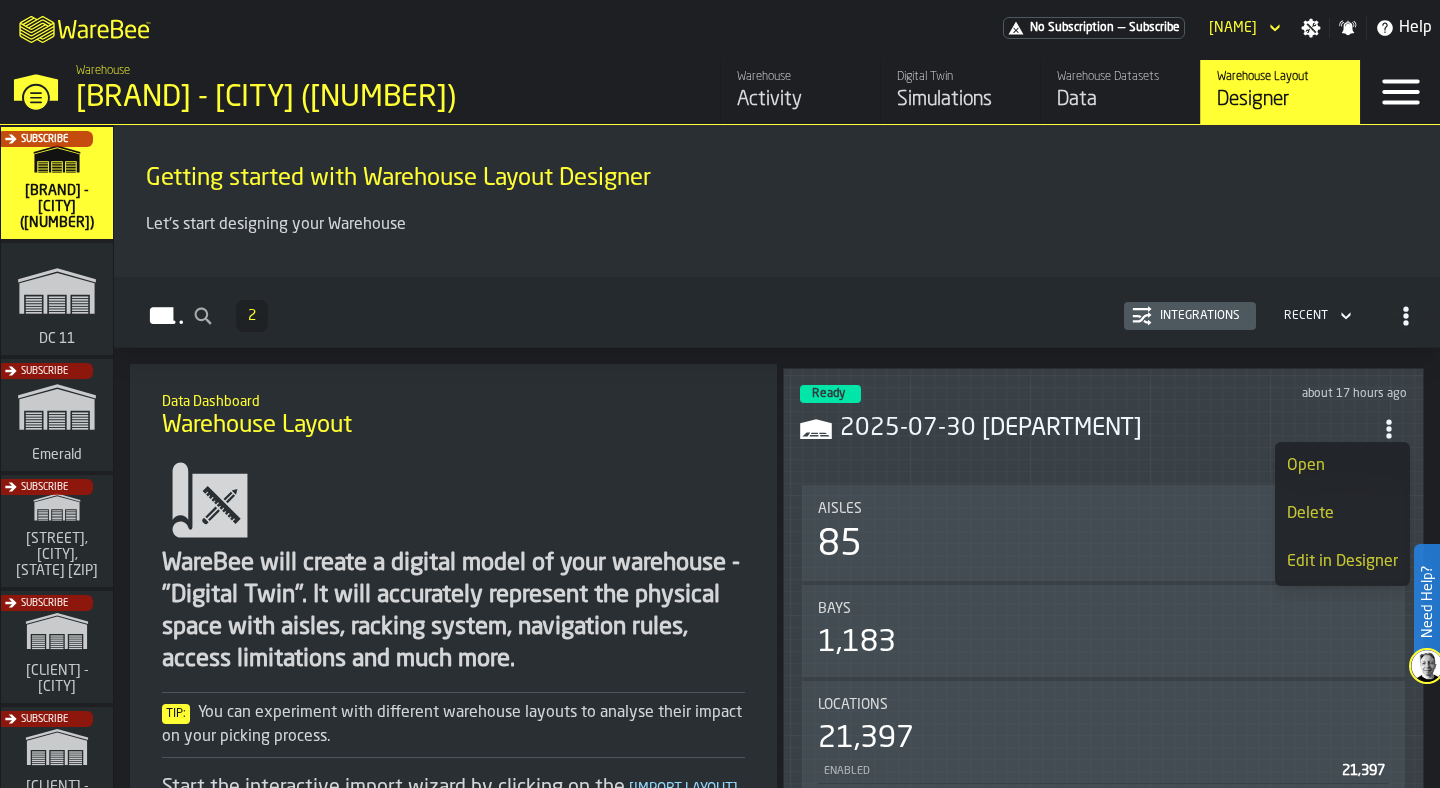 click on "Edit in Designer" at bounding box center [1342, 562] 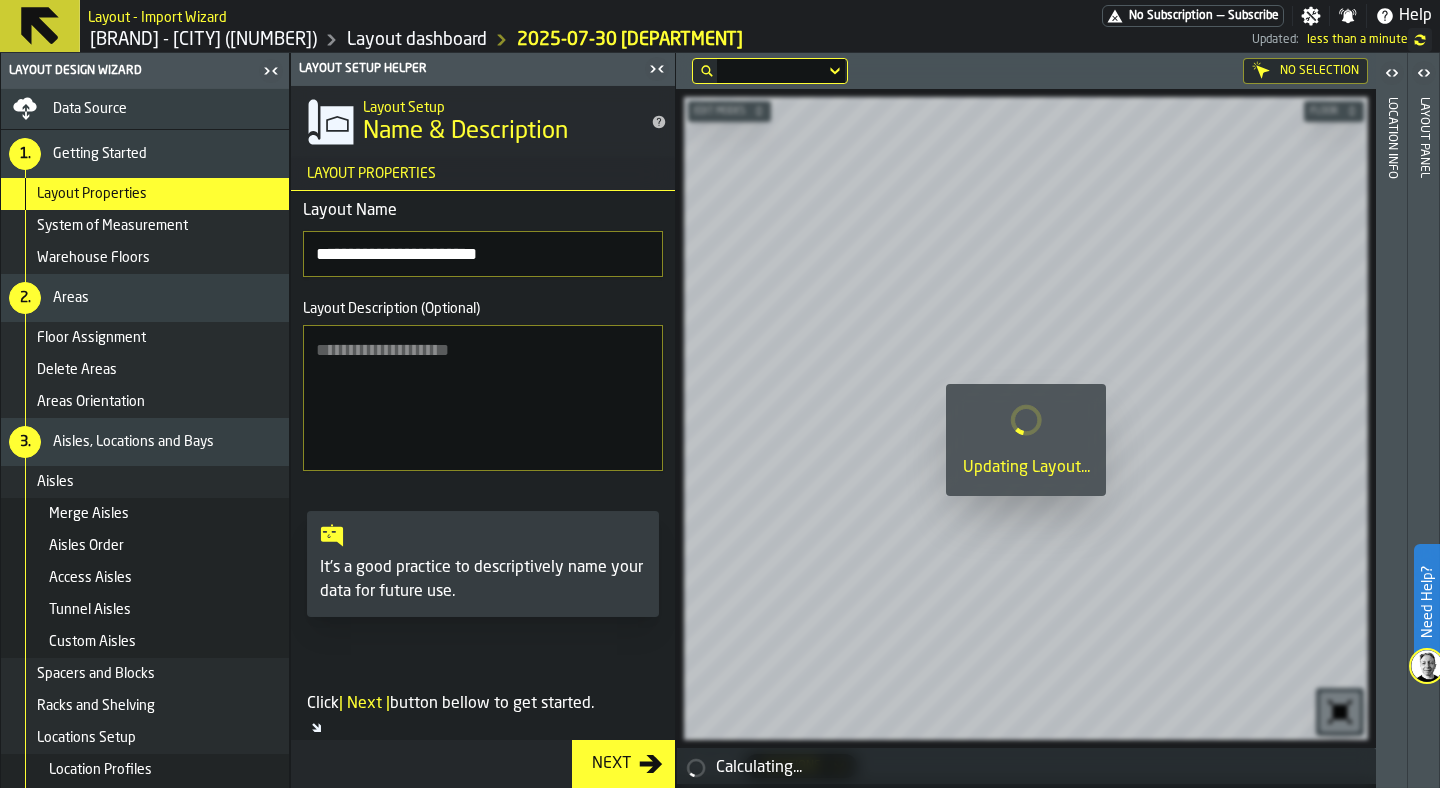 click on "Aurora Parts - Reno (31)" at bounding box center [203, 40] 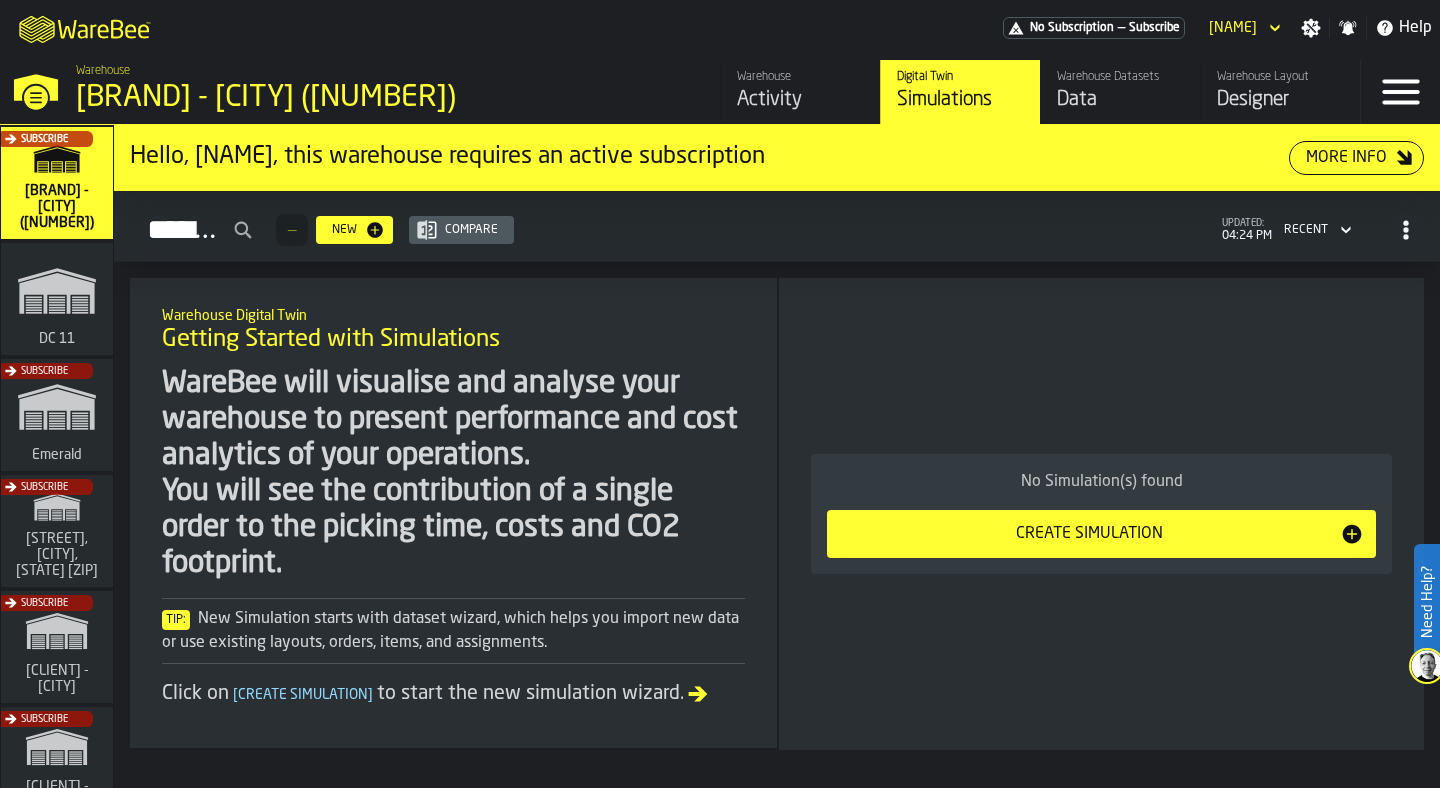 click on "Data" at bounding box center [1120, 100] 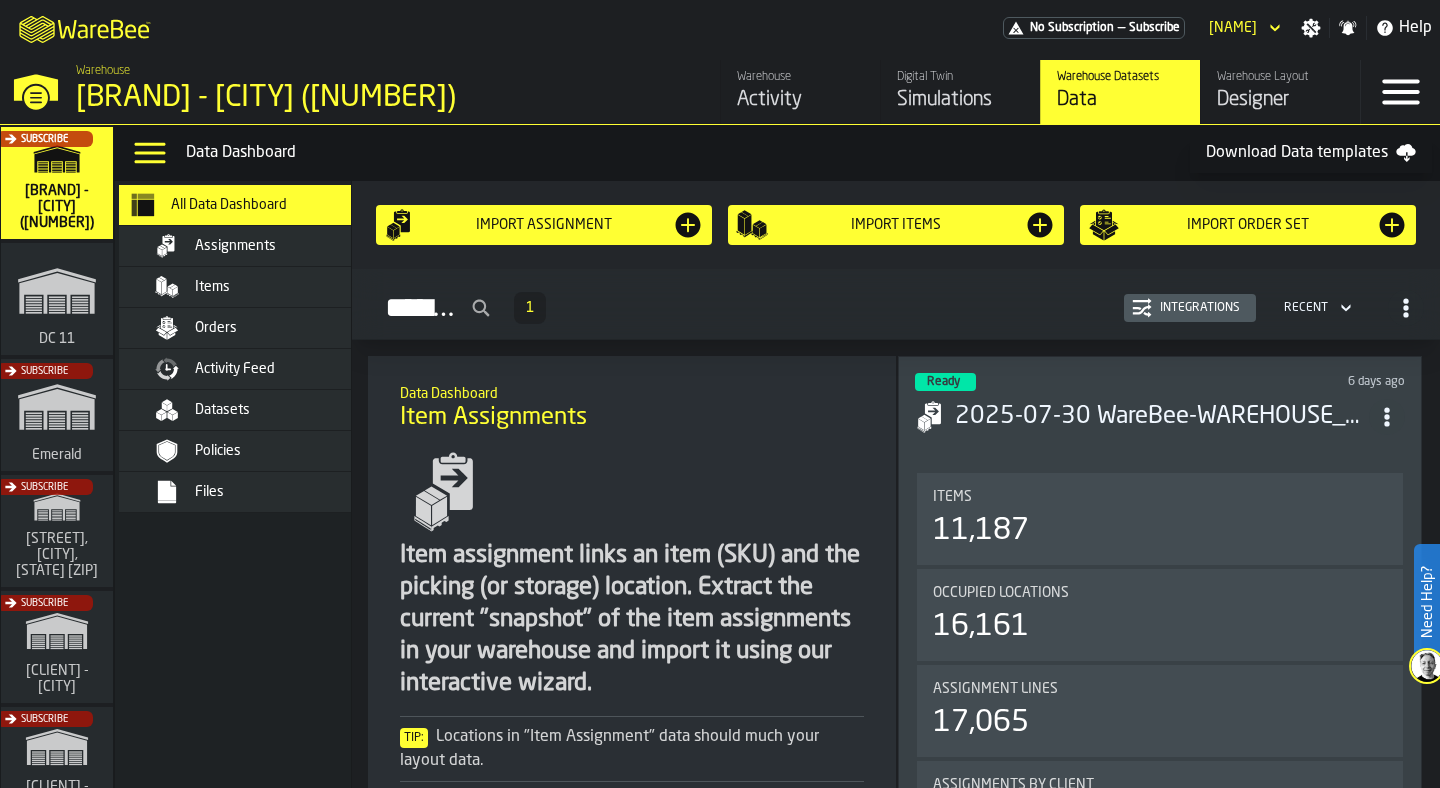 click on "Files" at bounding box center [293, 492] 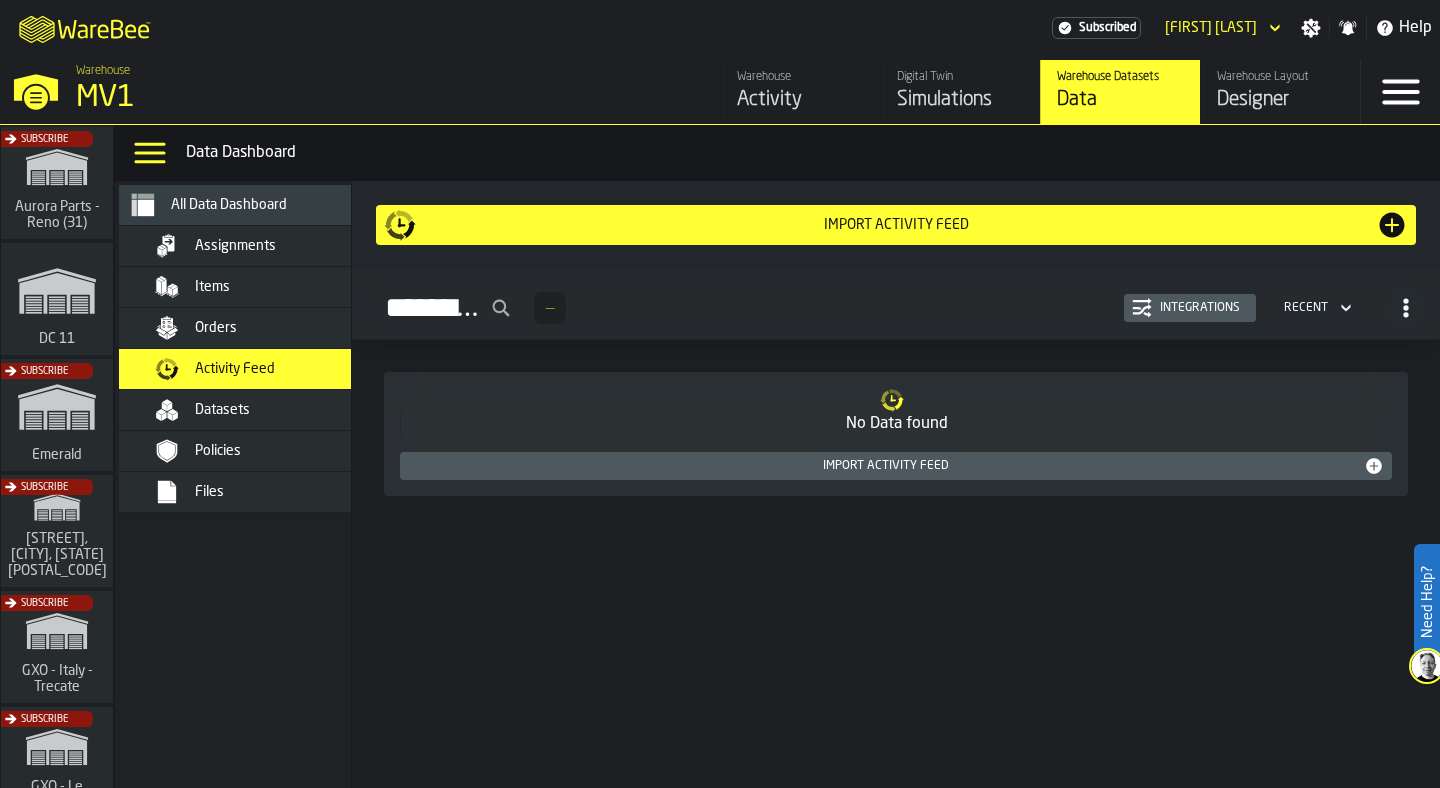 scroll, scrollTop: 0, scrollLeft: 0, axis: both 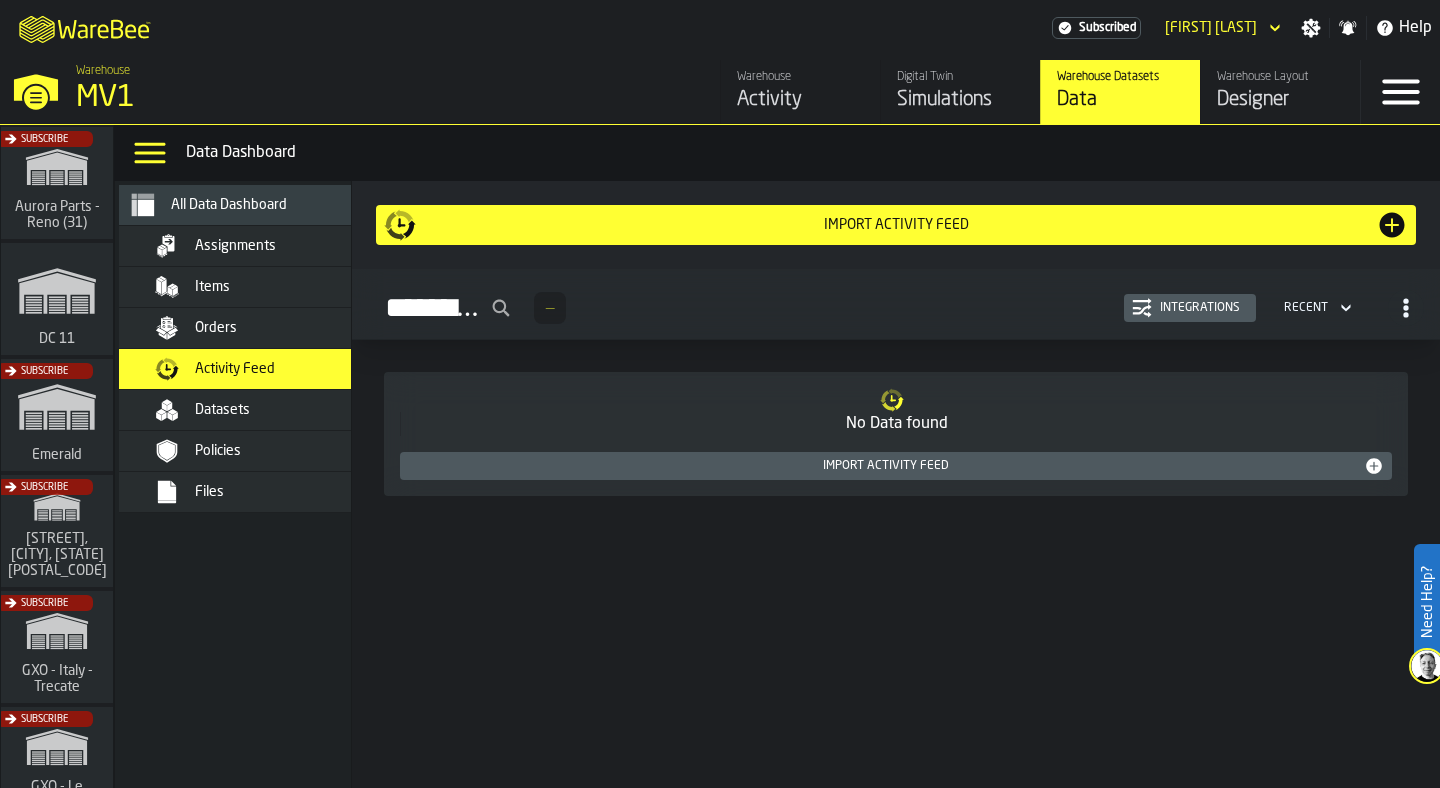 click on "Files" at bounding box center (209, 492) 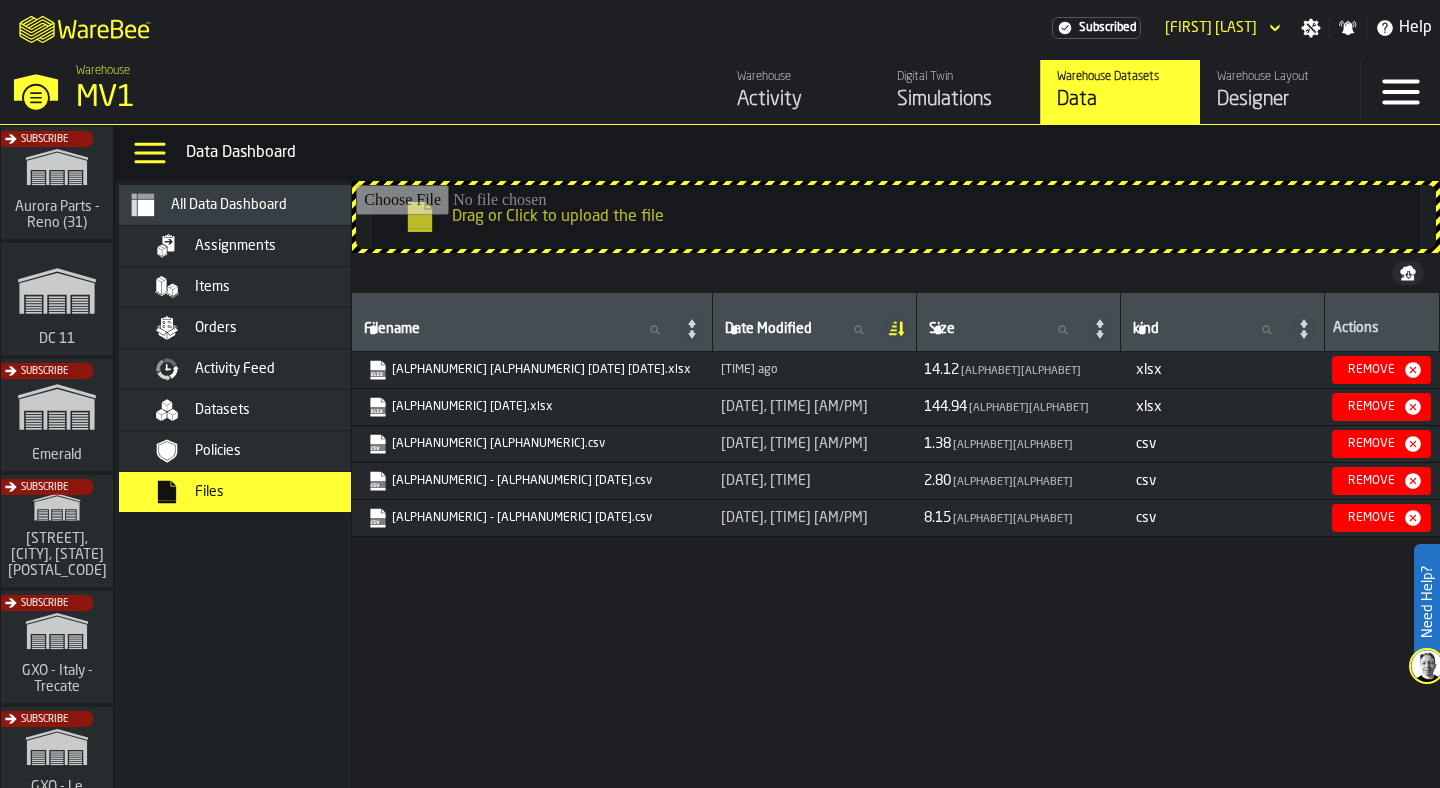 click on "Activity Feed" at bounding box center [235, 369] 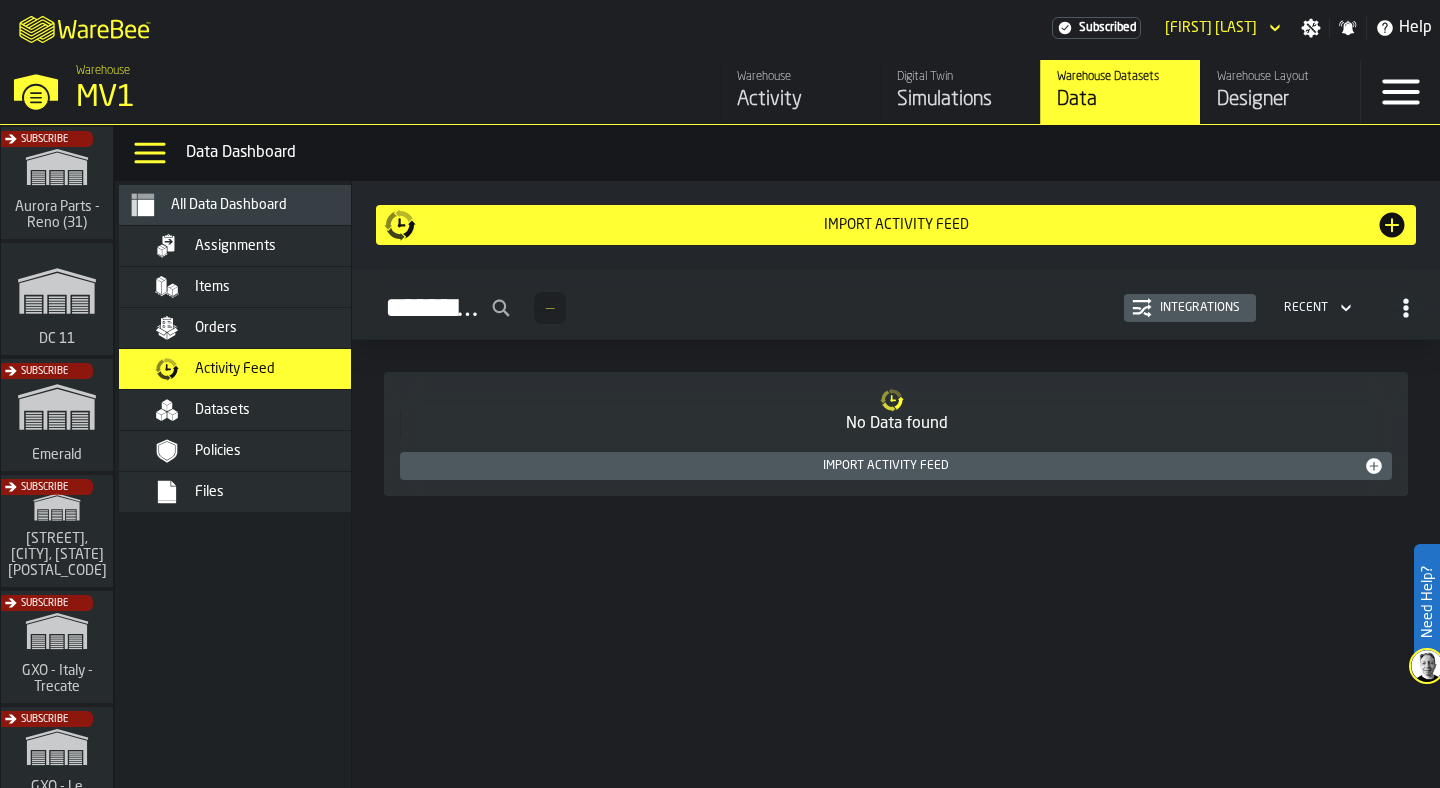 click on "Files" at bounding box center [293, 492] 